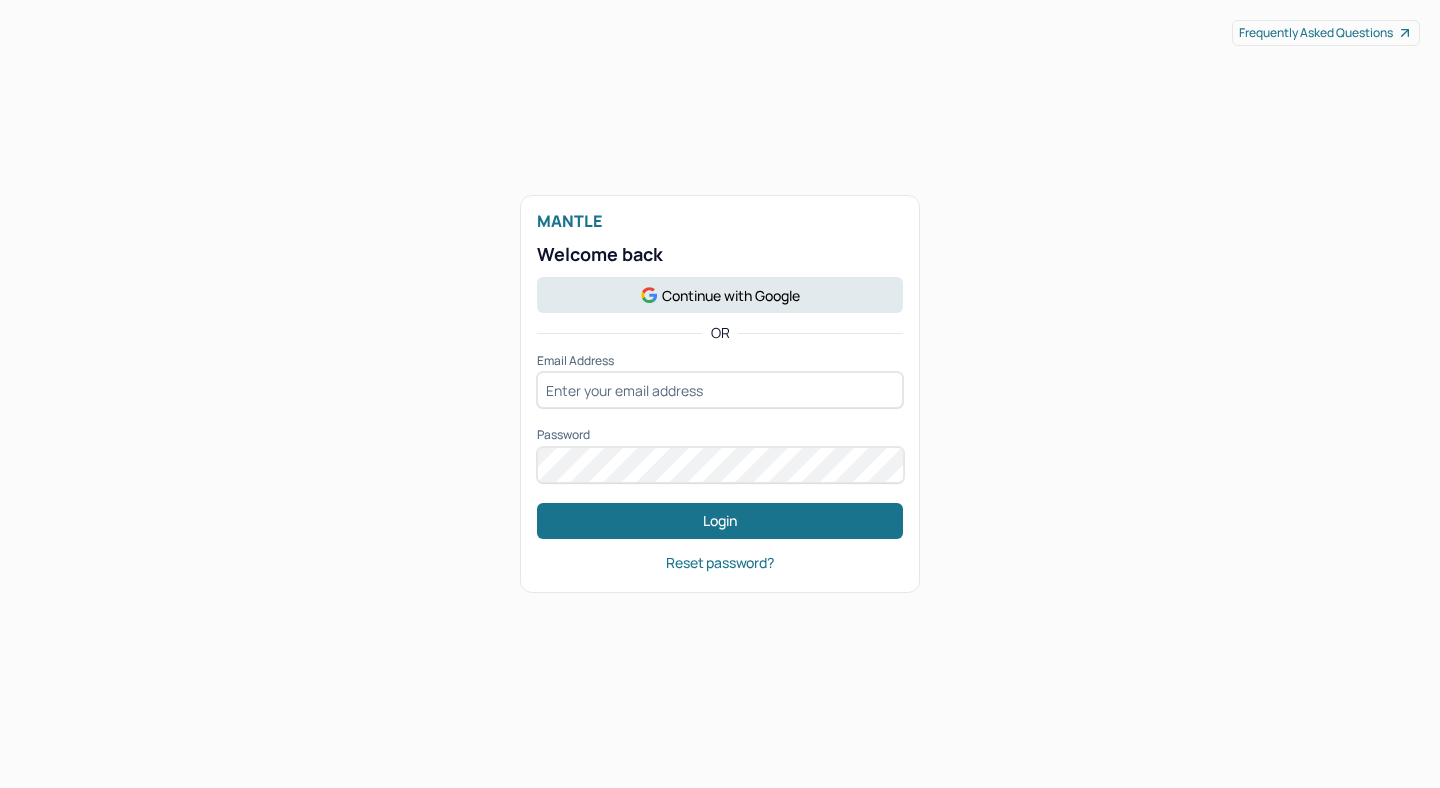scroll, scrollTop: 0, scrollLeft: 0, axis: both 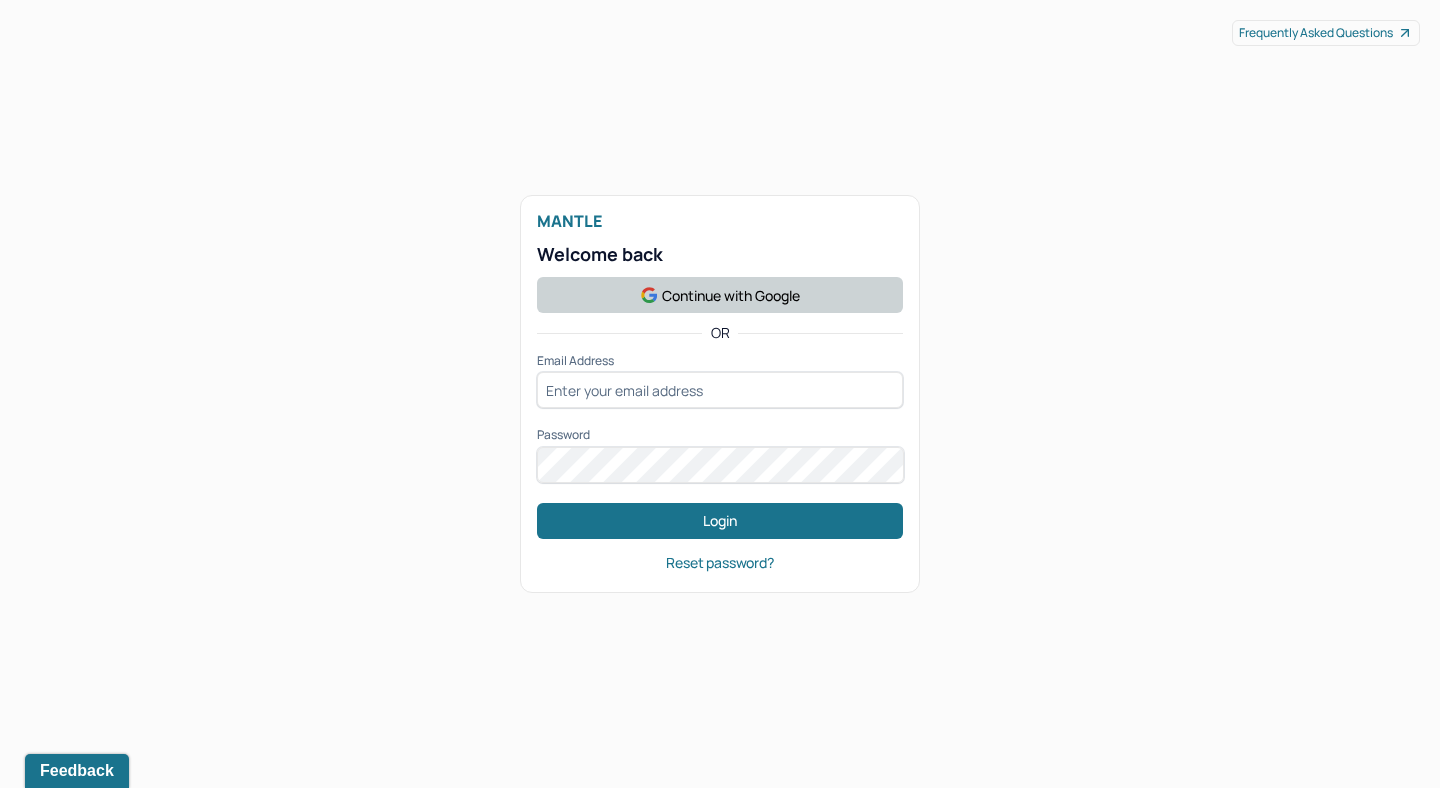 click on "Continue with Google" at bounding box center (720, 295) 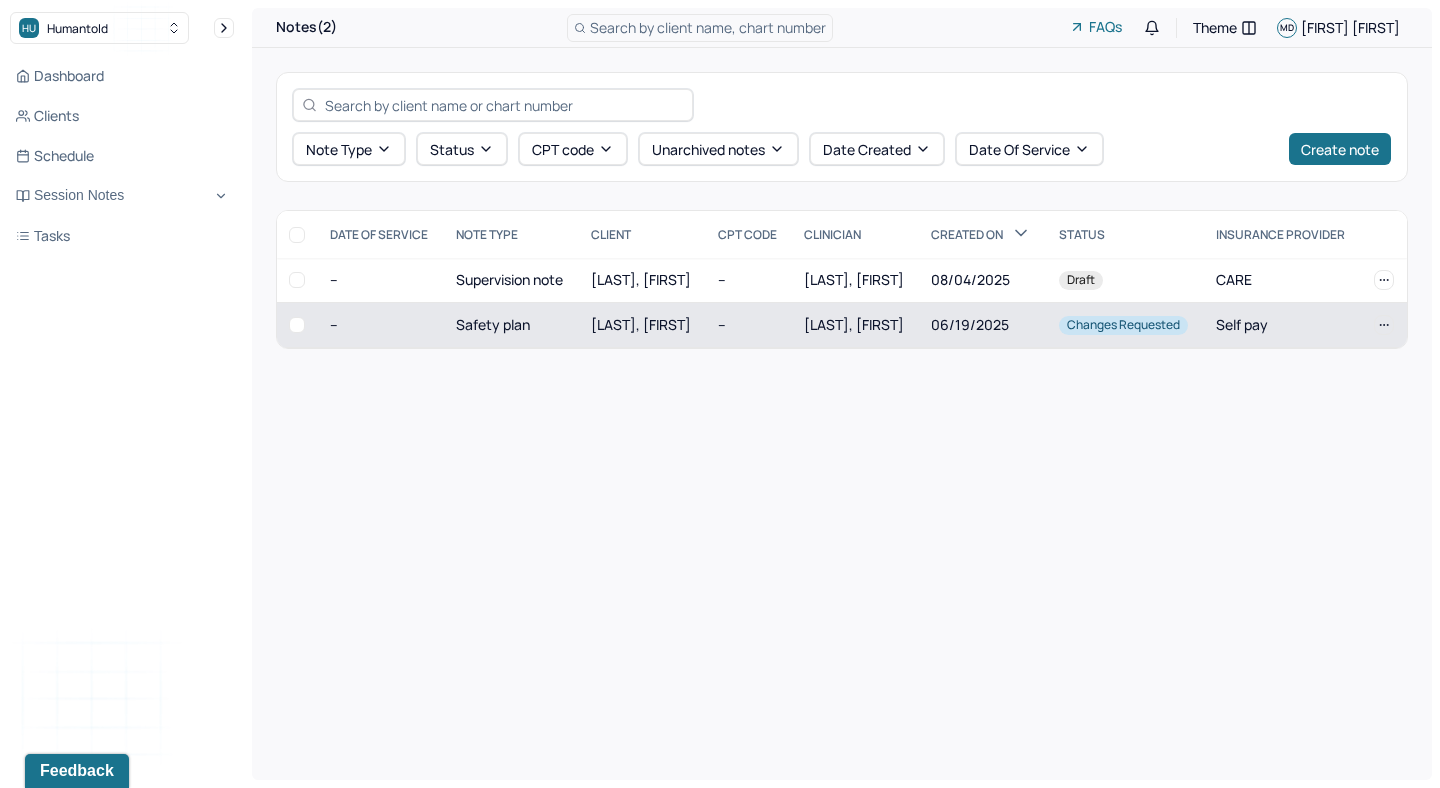 click on "[LAST], [FIRST]" at bounding box center [643, 325] 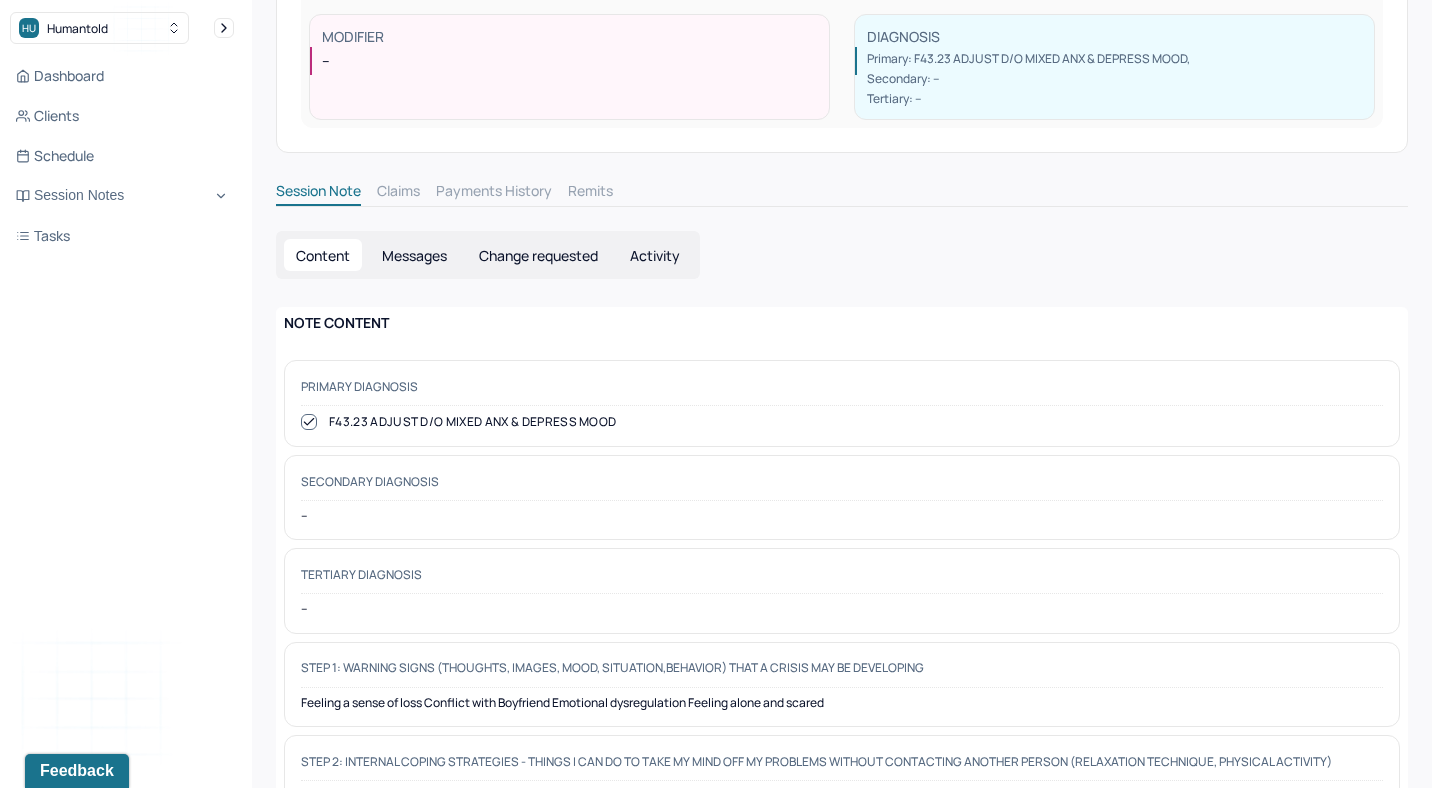 click on "Change requested" at bounding box center (538, 255) 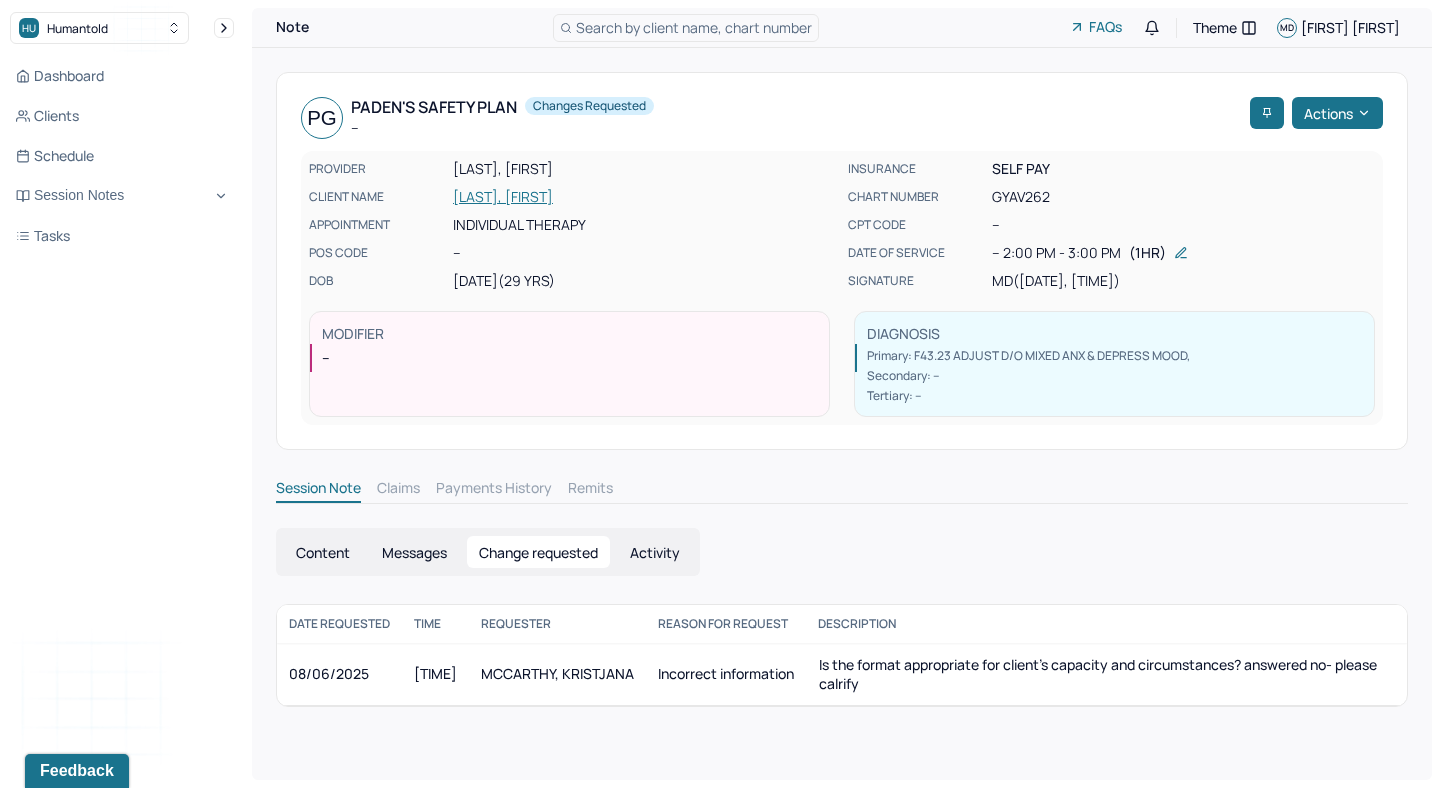 scroll, scrollTop: 0, scrollLeft: 0, axis: both 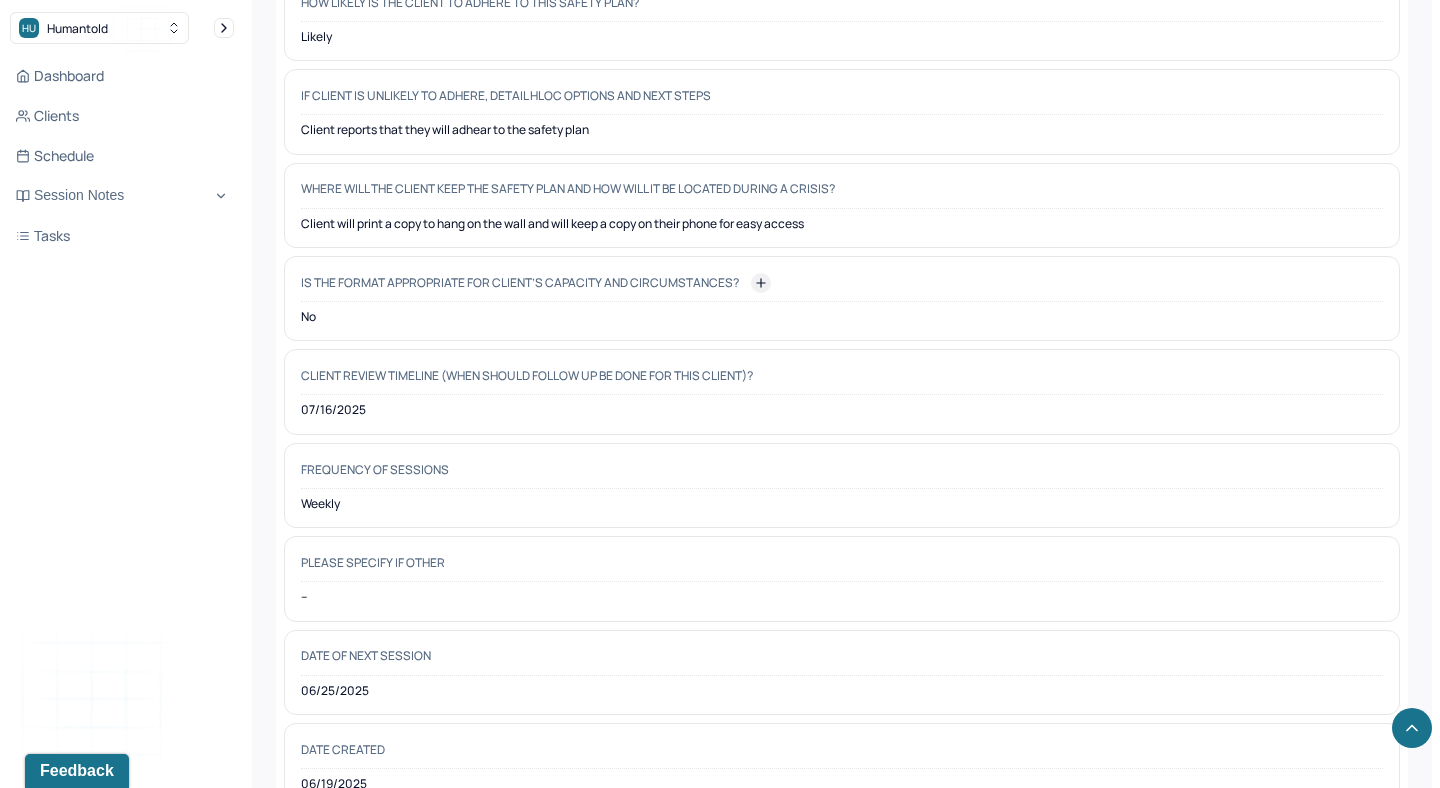click 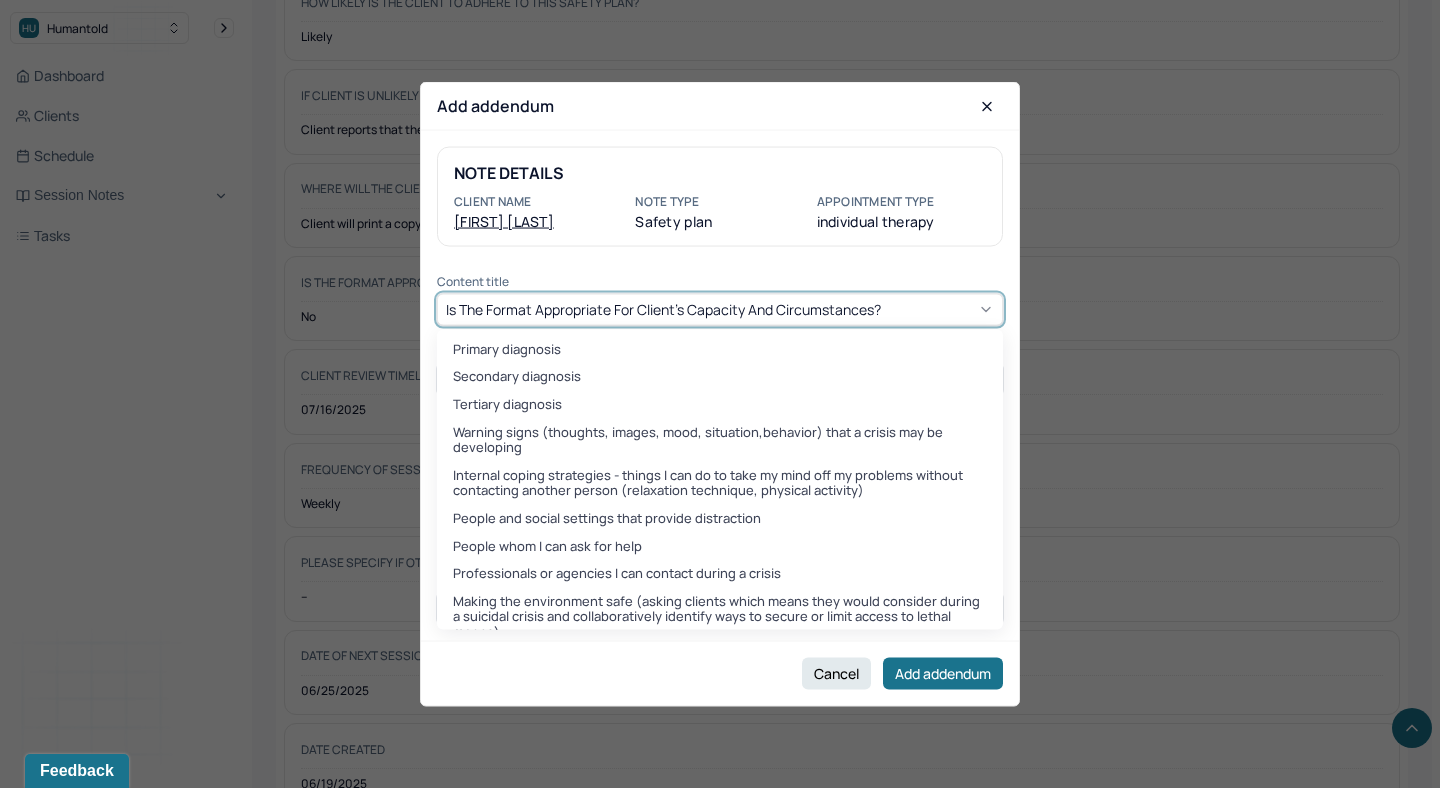 click on "Is the format appropriate for client’s capacity and circumstances?" at bounding box center (663, 309) 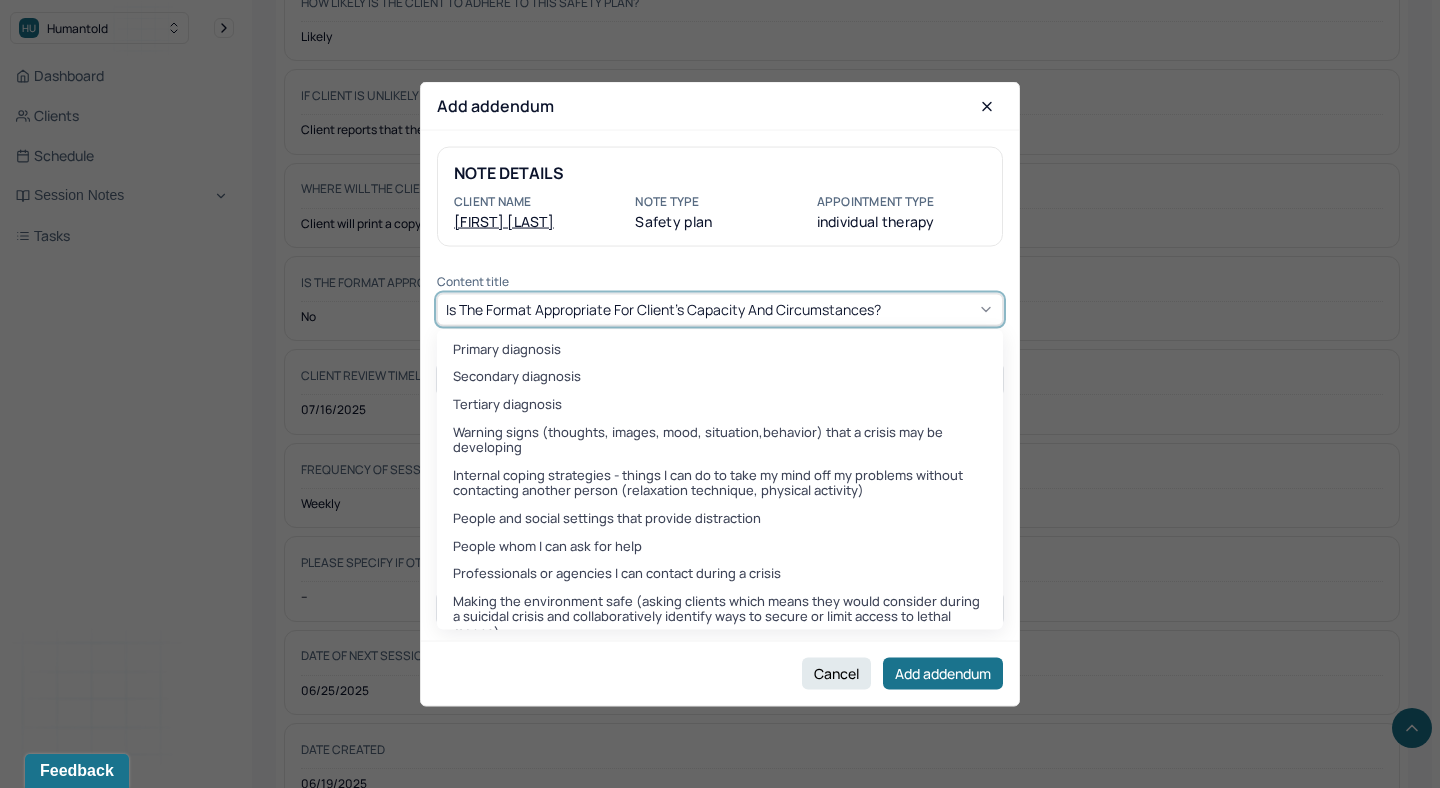 click on "Is the format appropriate for client’s capacity and circumstances?" at bounding box center [663, 309] 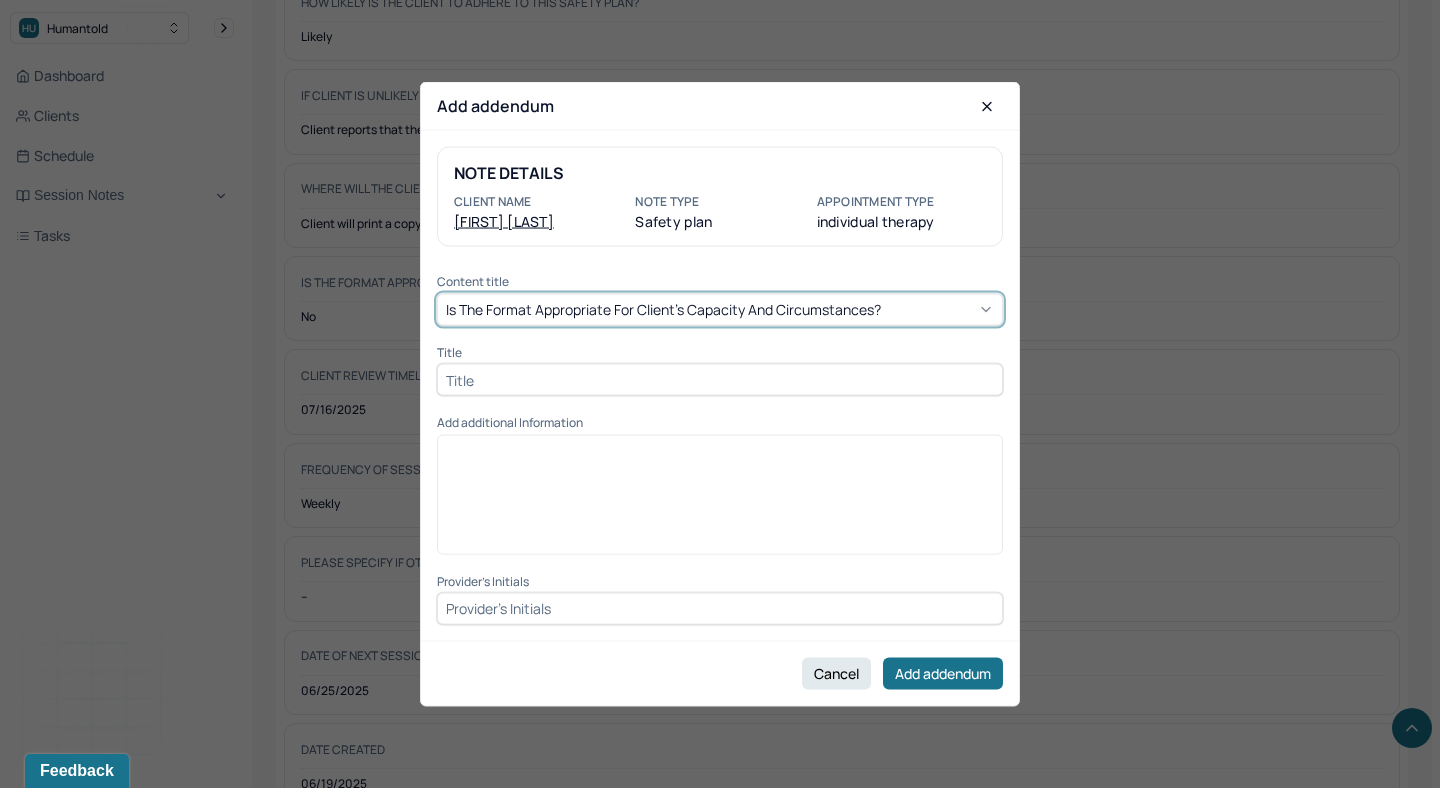 click on "Is the format appropriate for client’s capacity and circumstances?" at bounding box center (663, 309) 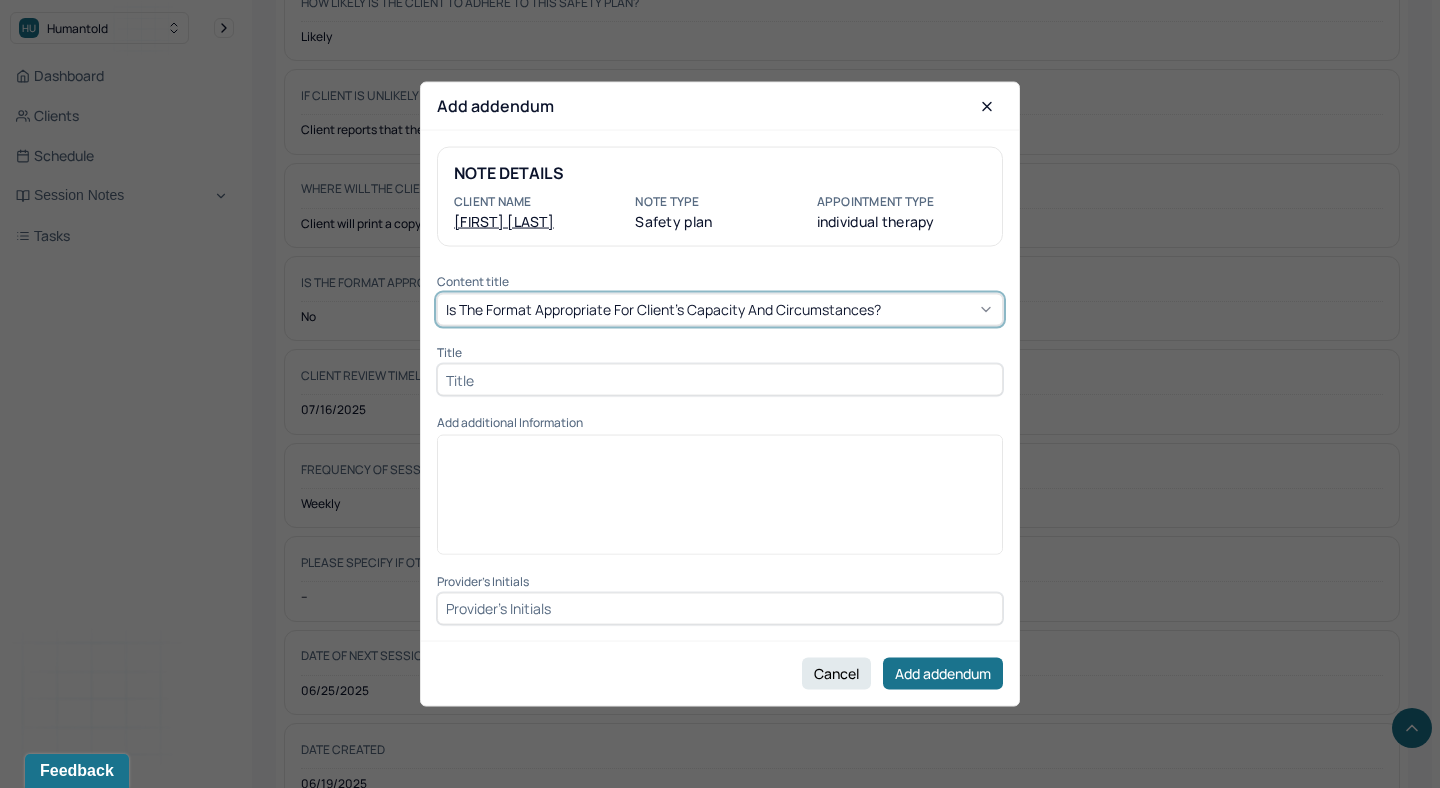 click at bounding box center [720, 380] 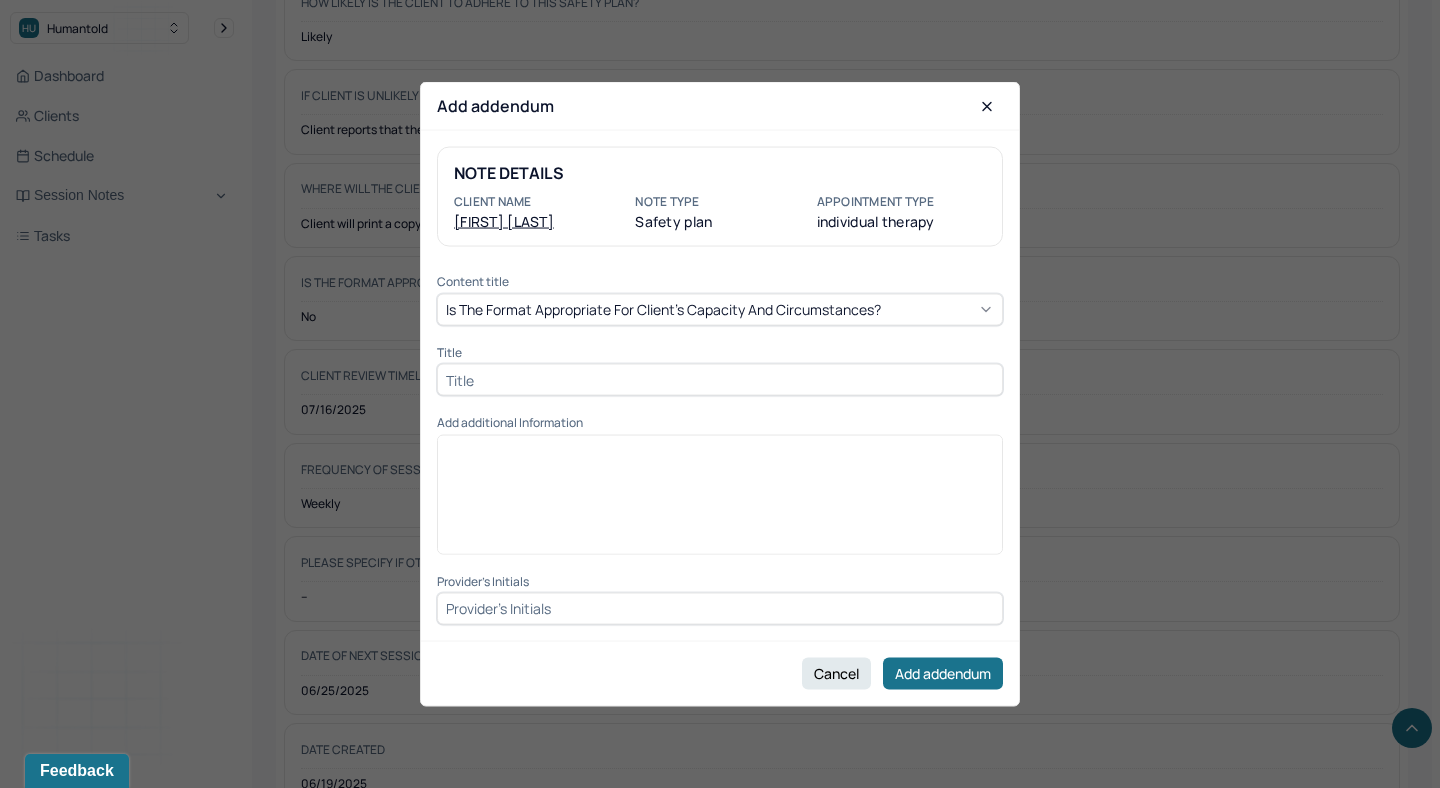 click at bounding box center (720, 380) 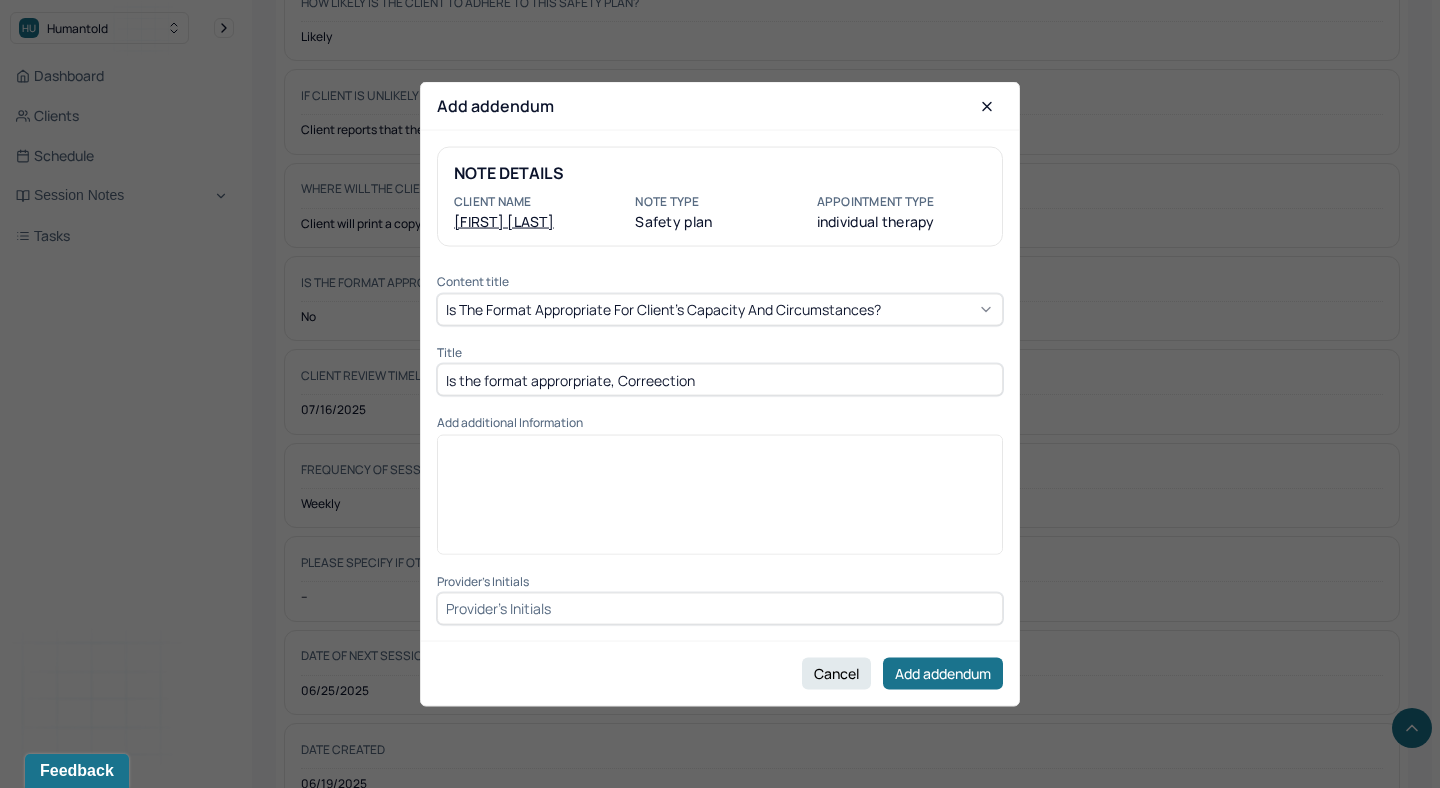 type on "Is the format approrpriate, Correection" 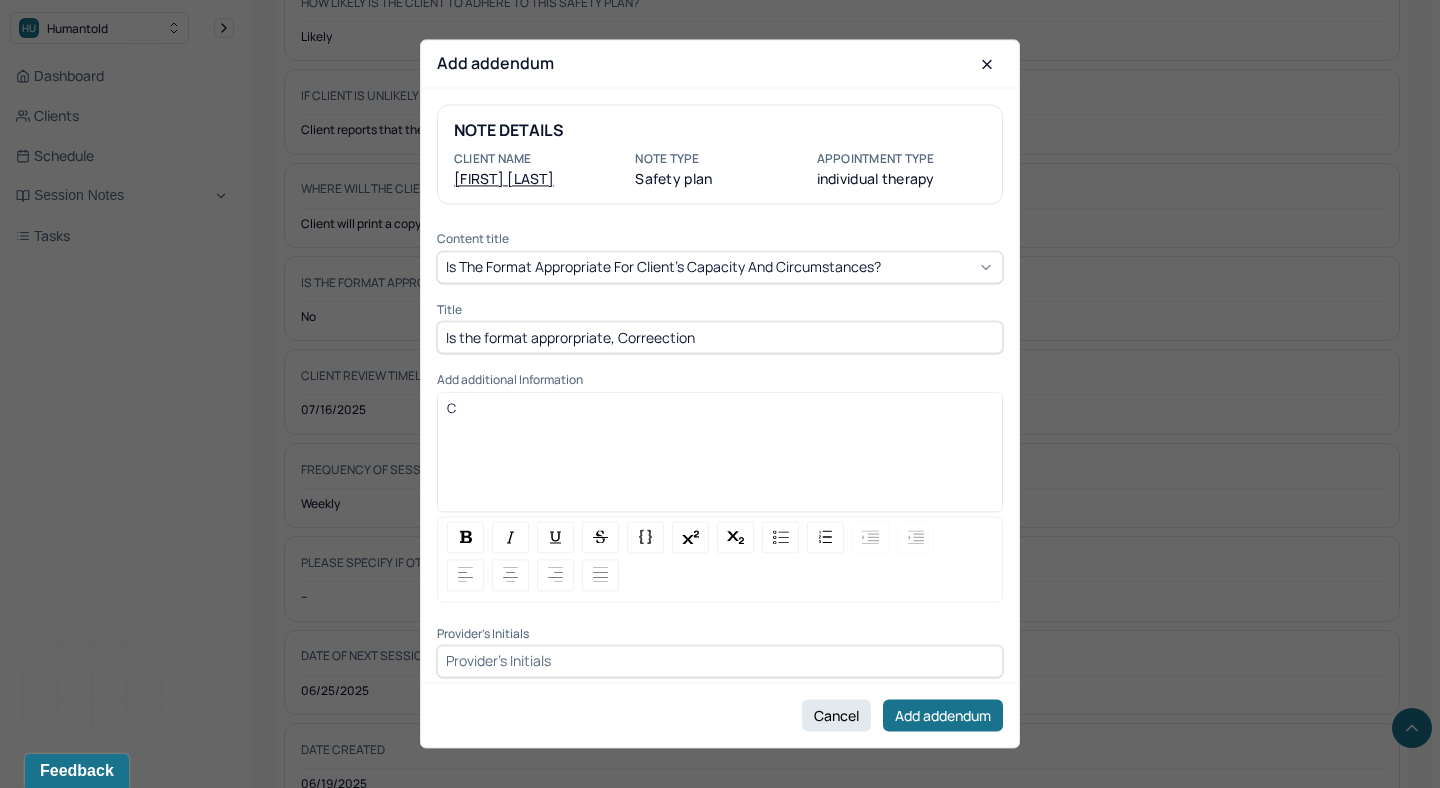 type 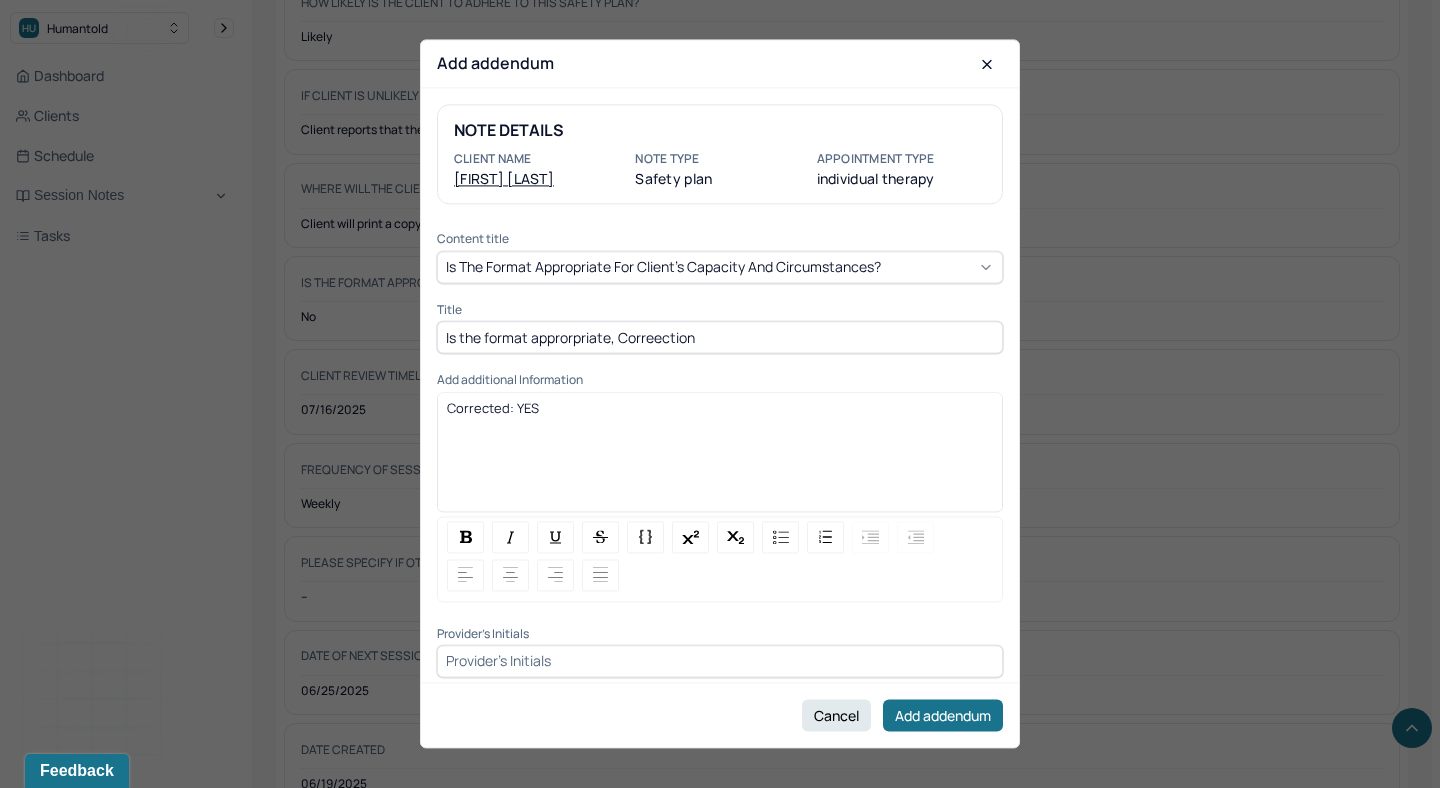 click at bounding box center (720, 661) 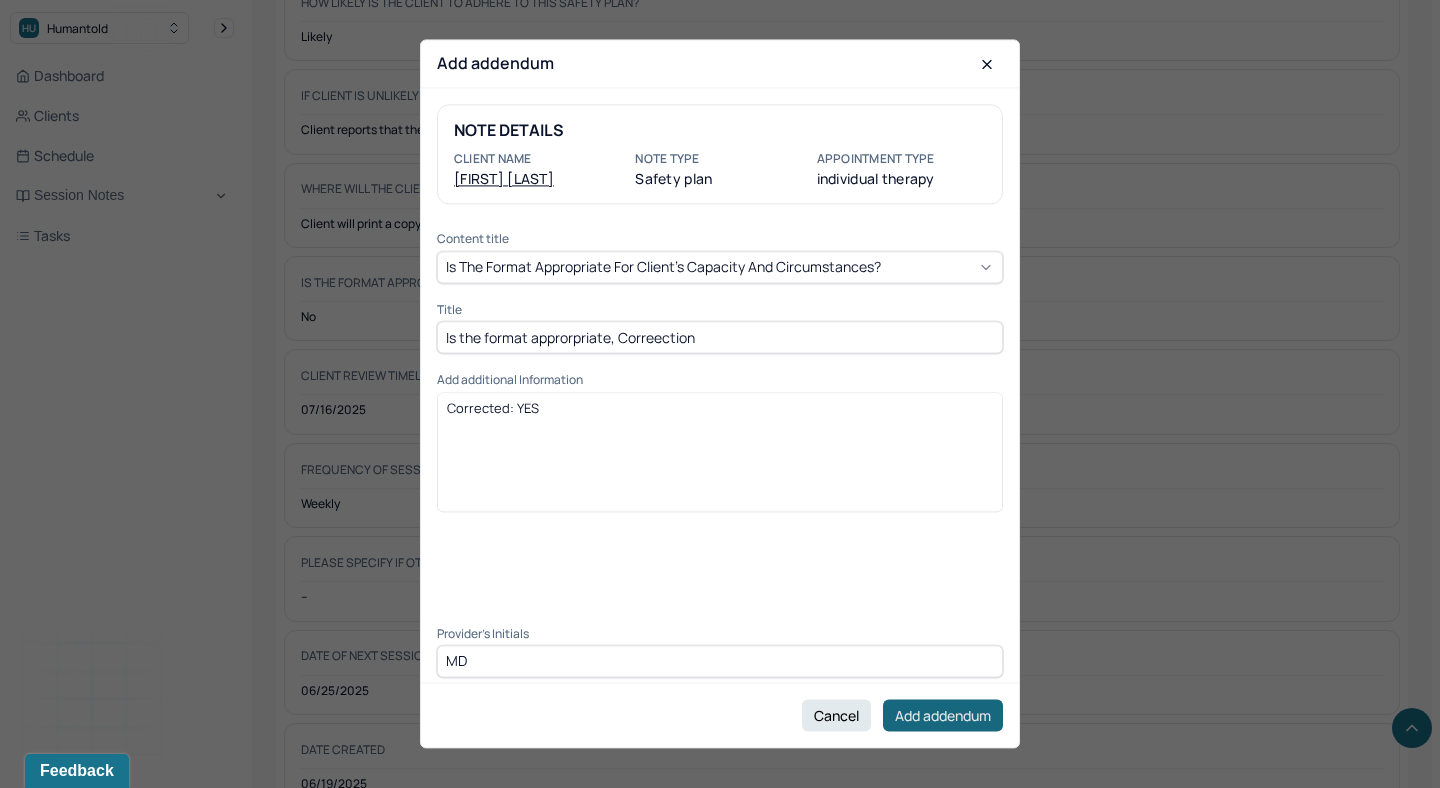 type on "MD" 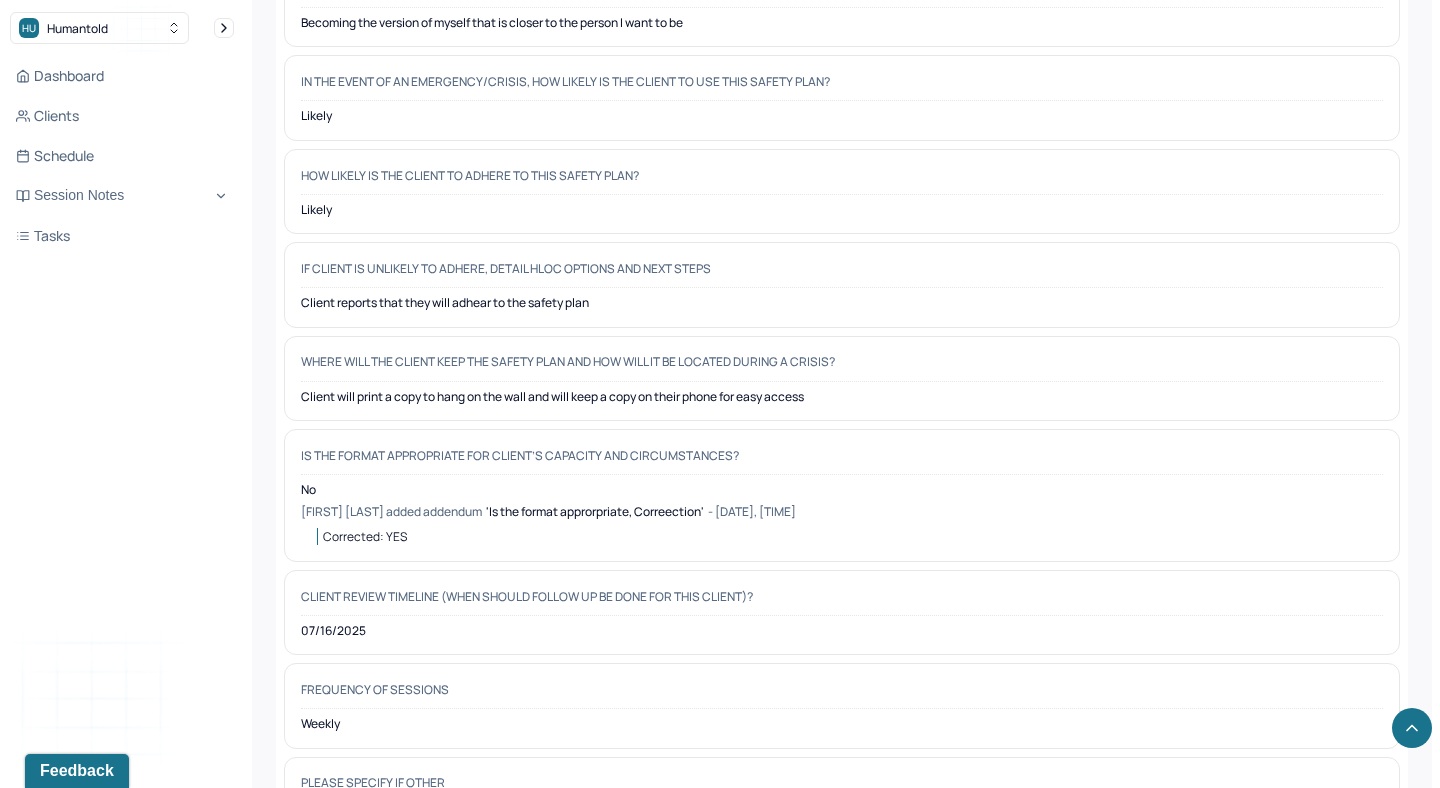 scroll, scrollTop: 1628, scrollLeft: 0, axis: vertical 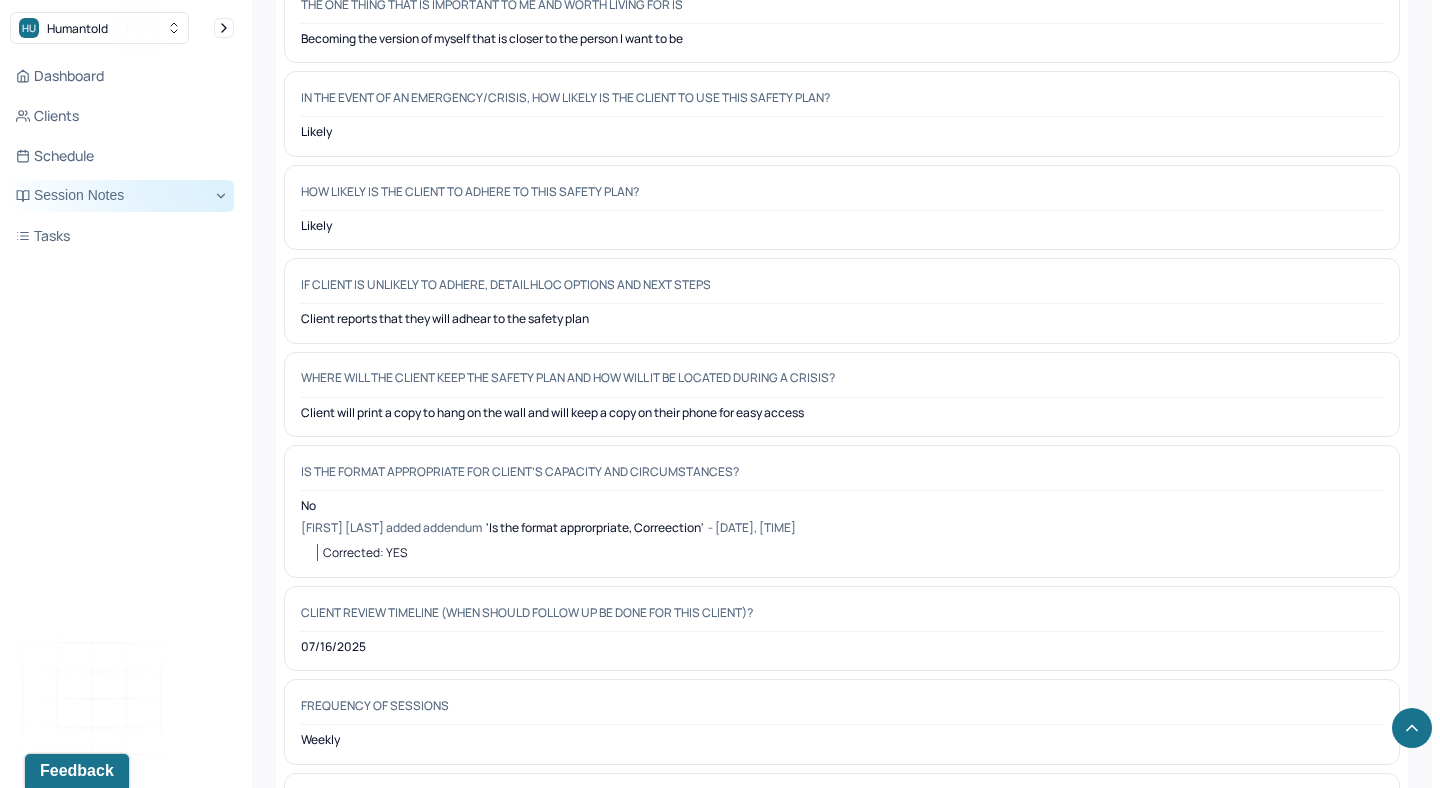 click on "Session Notes" at bounding box center (122, 196) 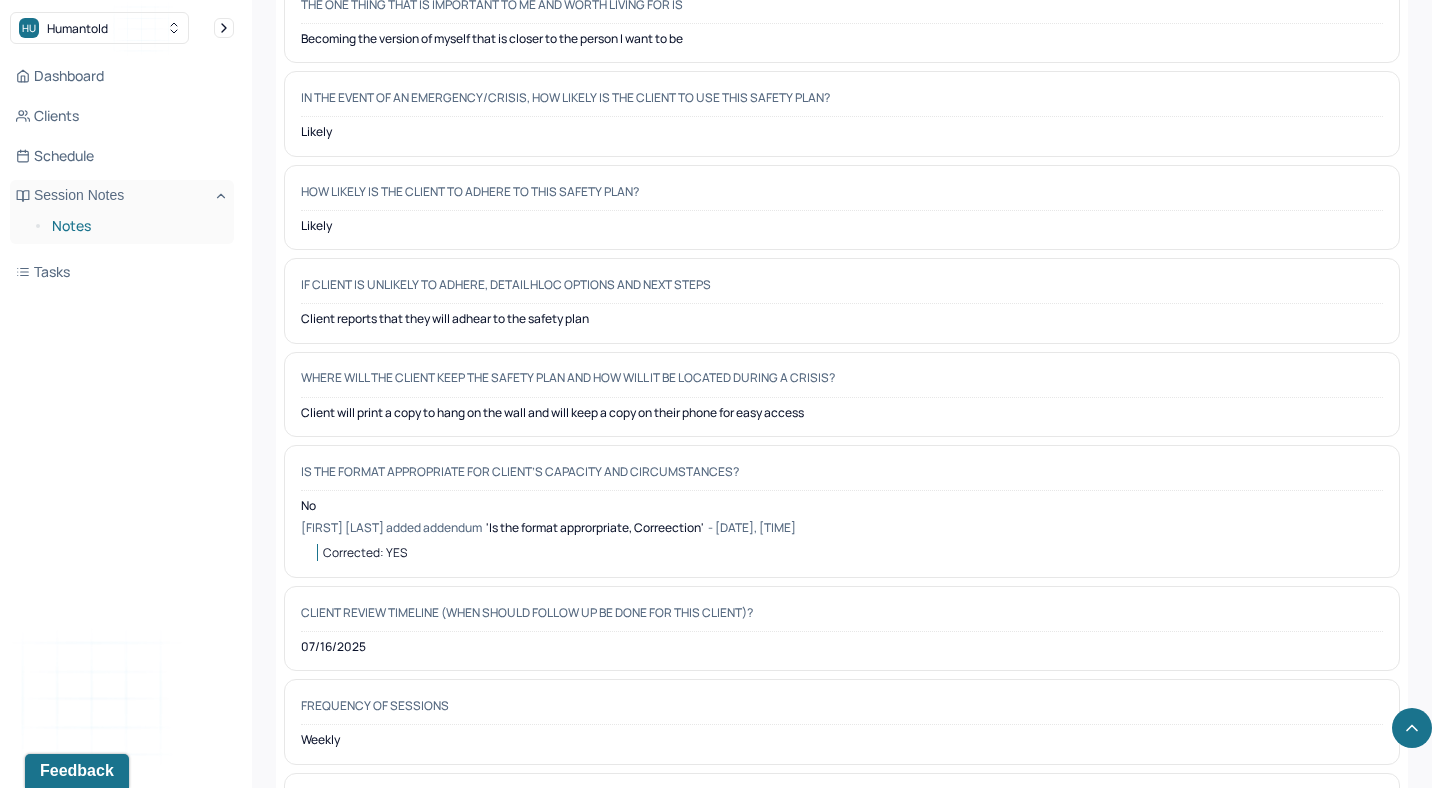 click on "Notes" at bounding box center [135, 226] 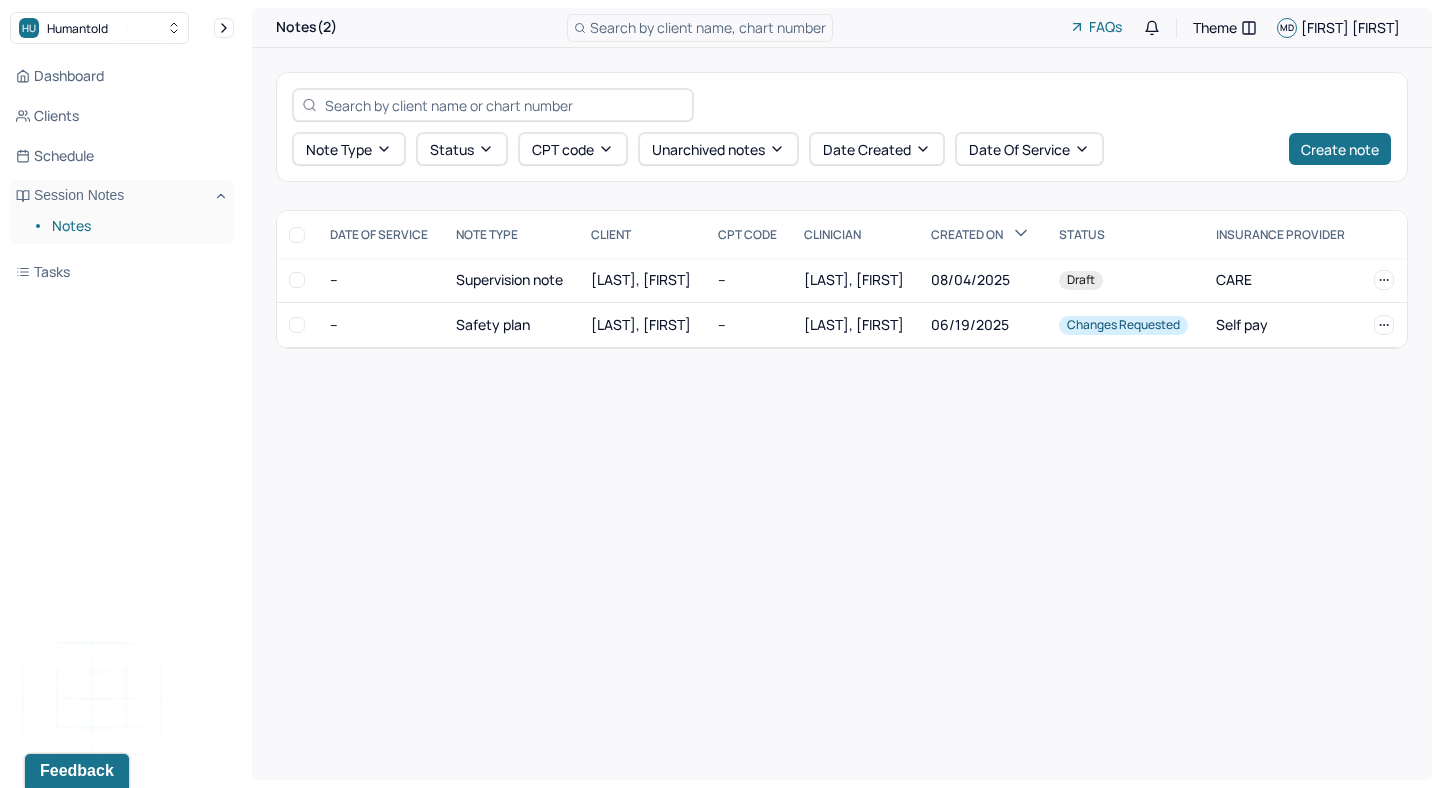 scroll, scrollTop: 0, scrollLeft: 0, axis: both 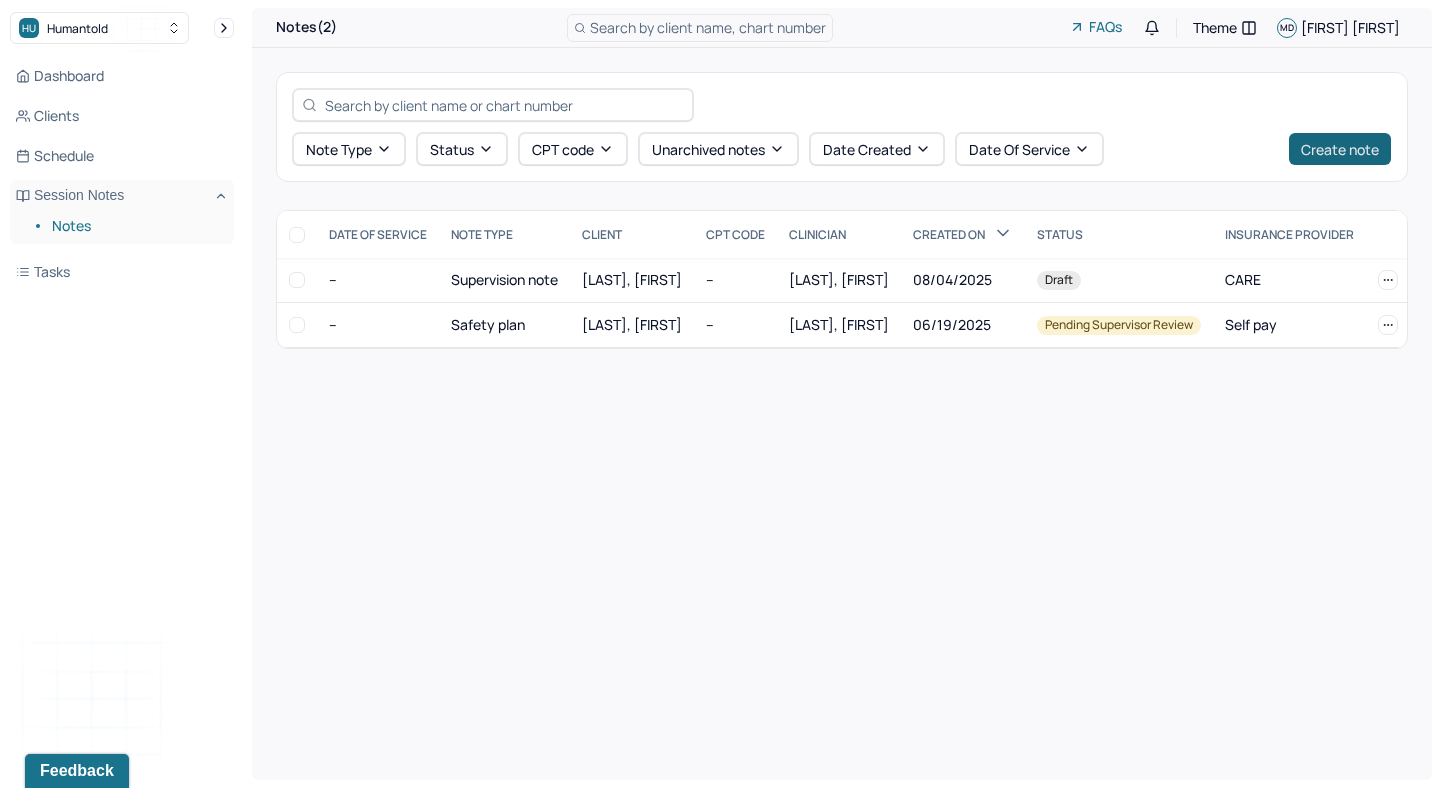 click on "Create note" at bounding box center [1340, 149] 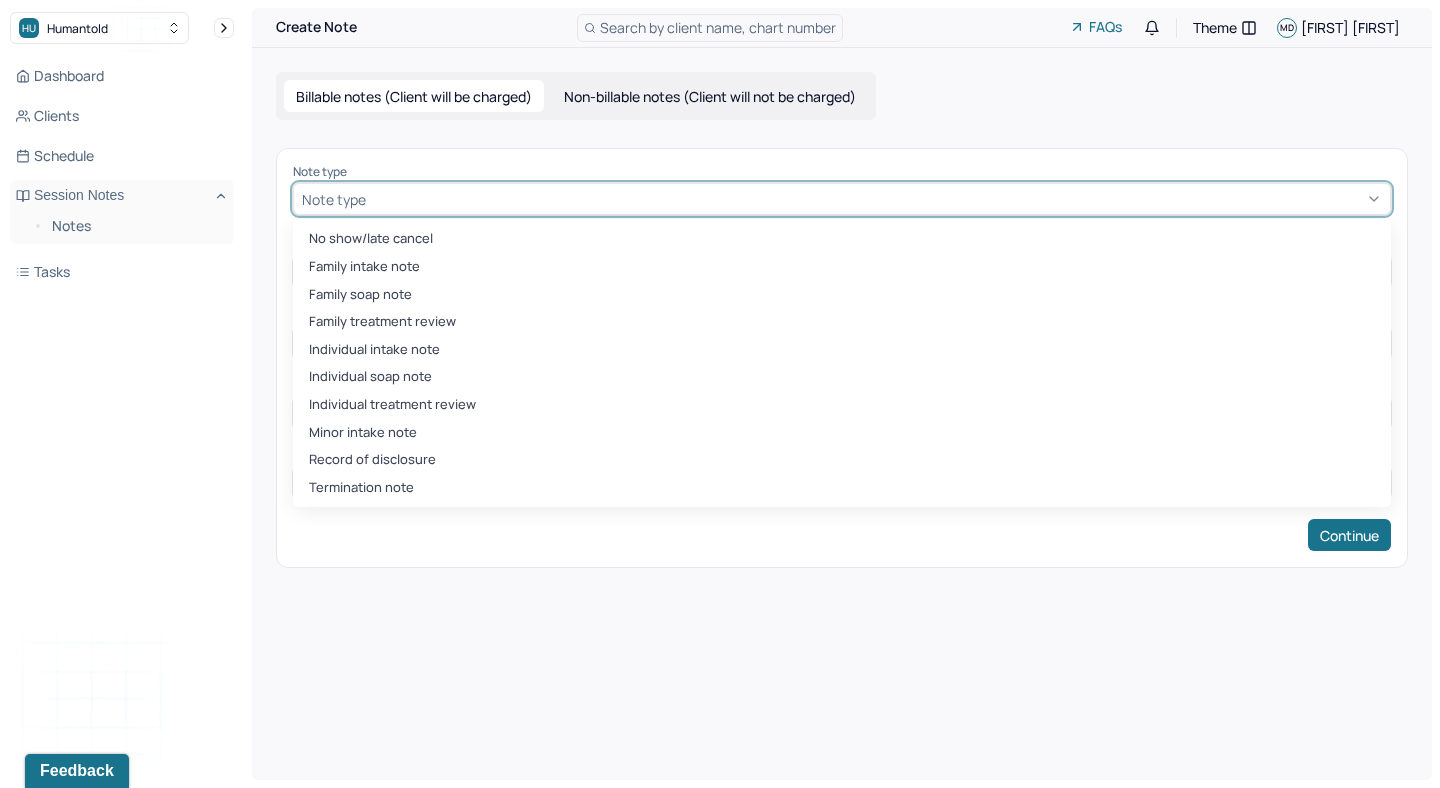 click at bounding box center [876, 199] 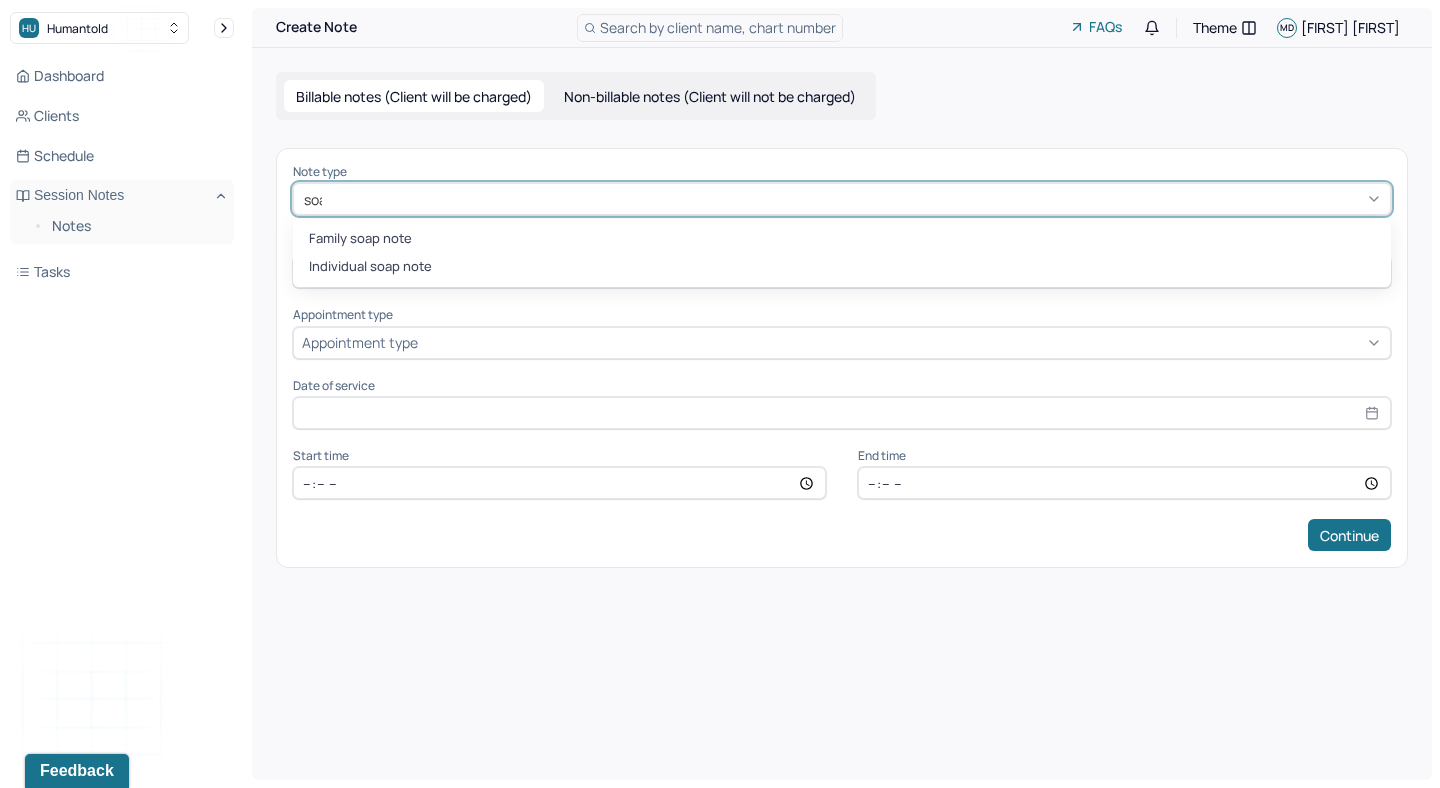 type on "soap" 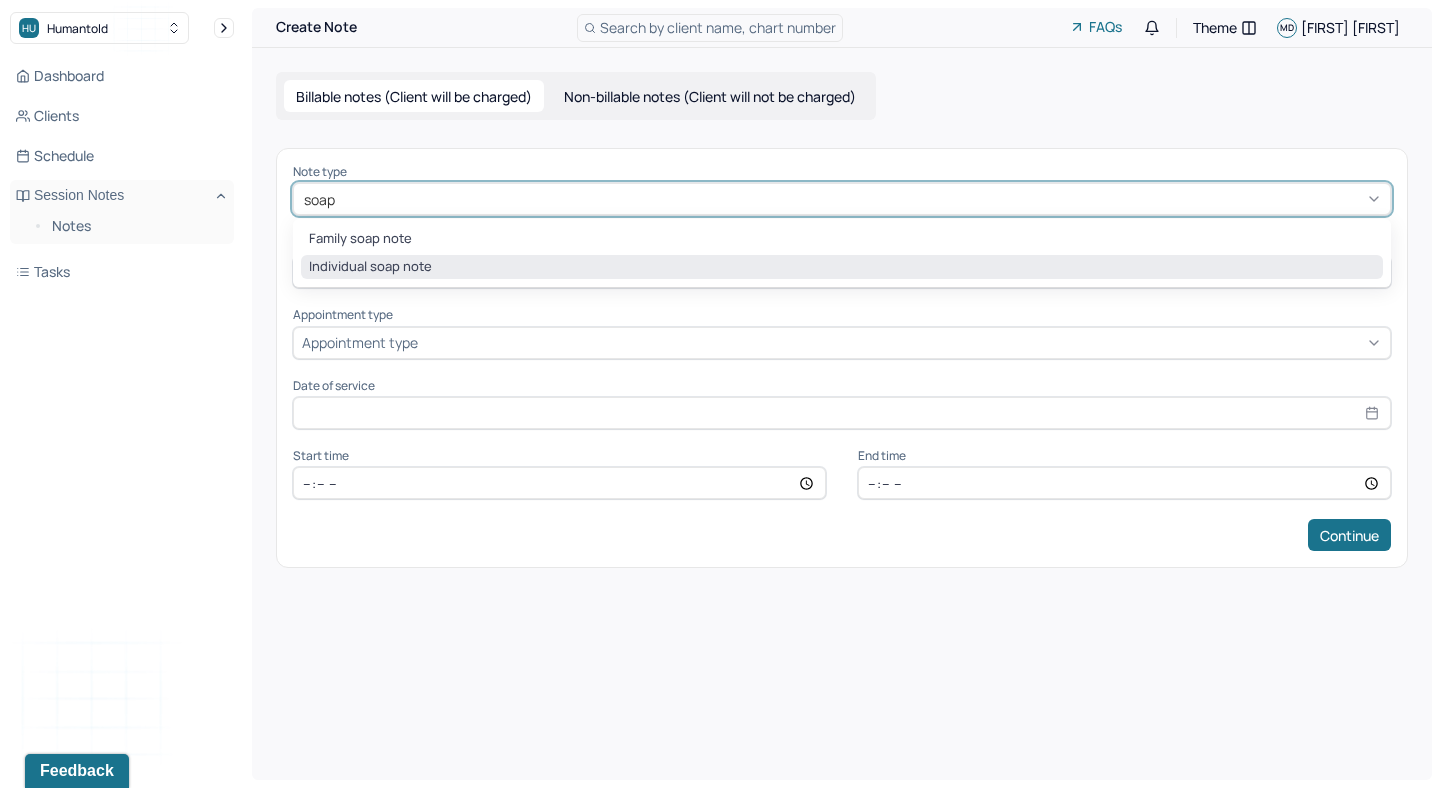 click on "Individual soap note" at bounding box center (842, 267) 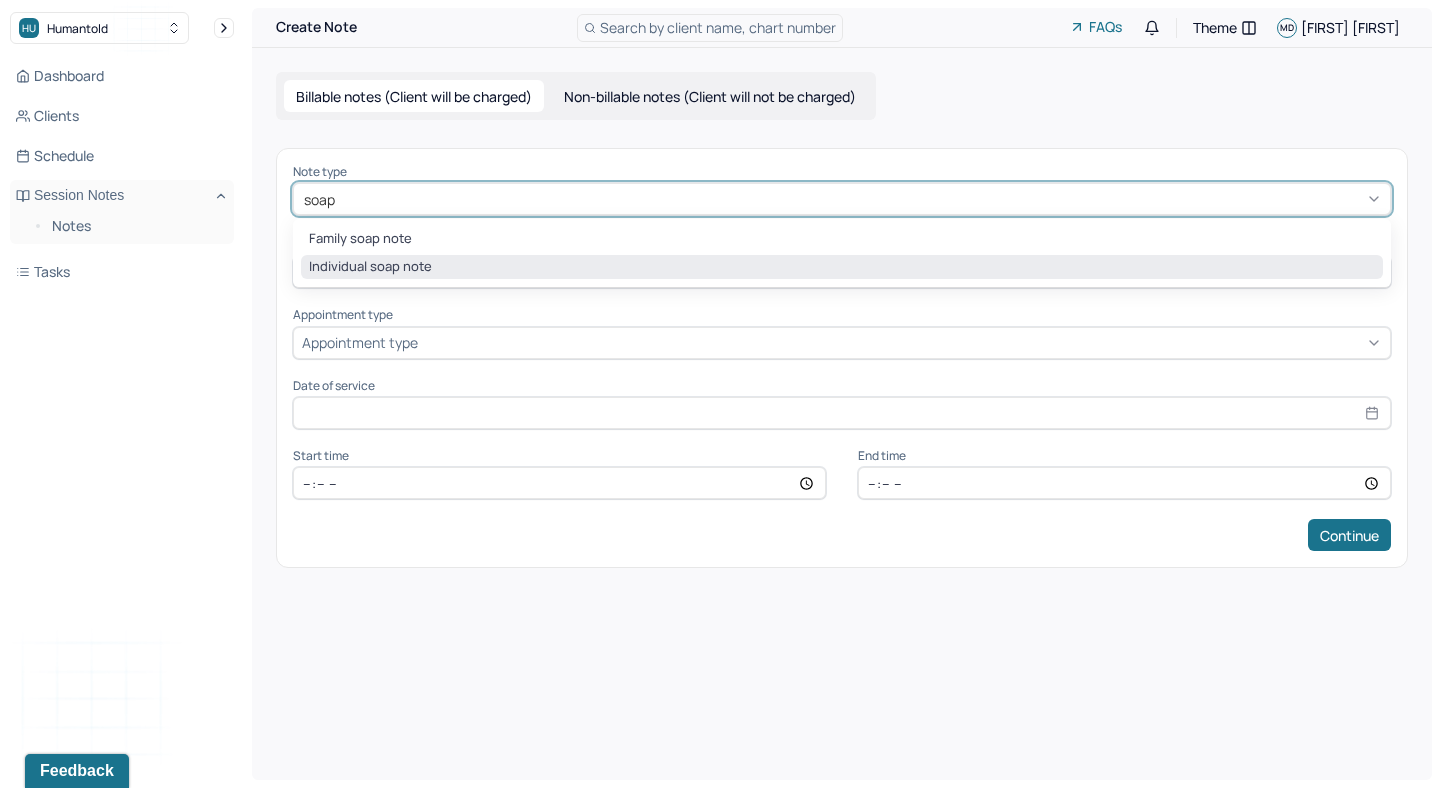 type 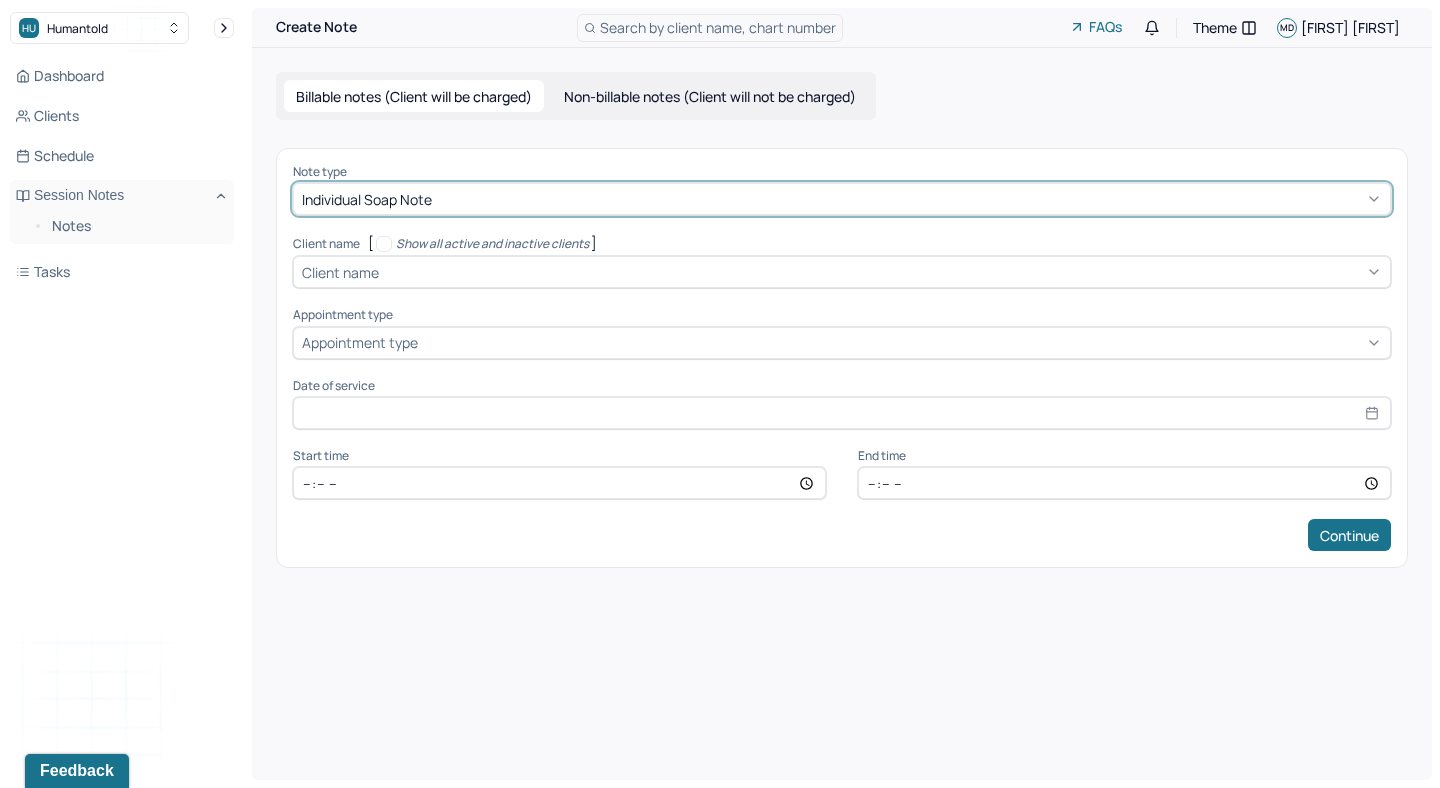 click at bounding box center [882, 272] 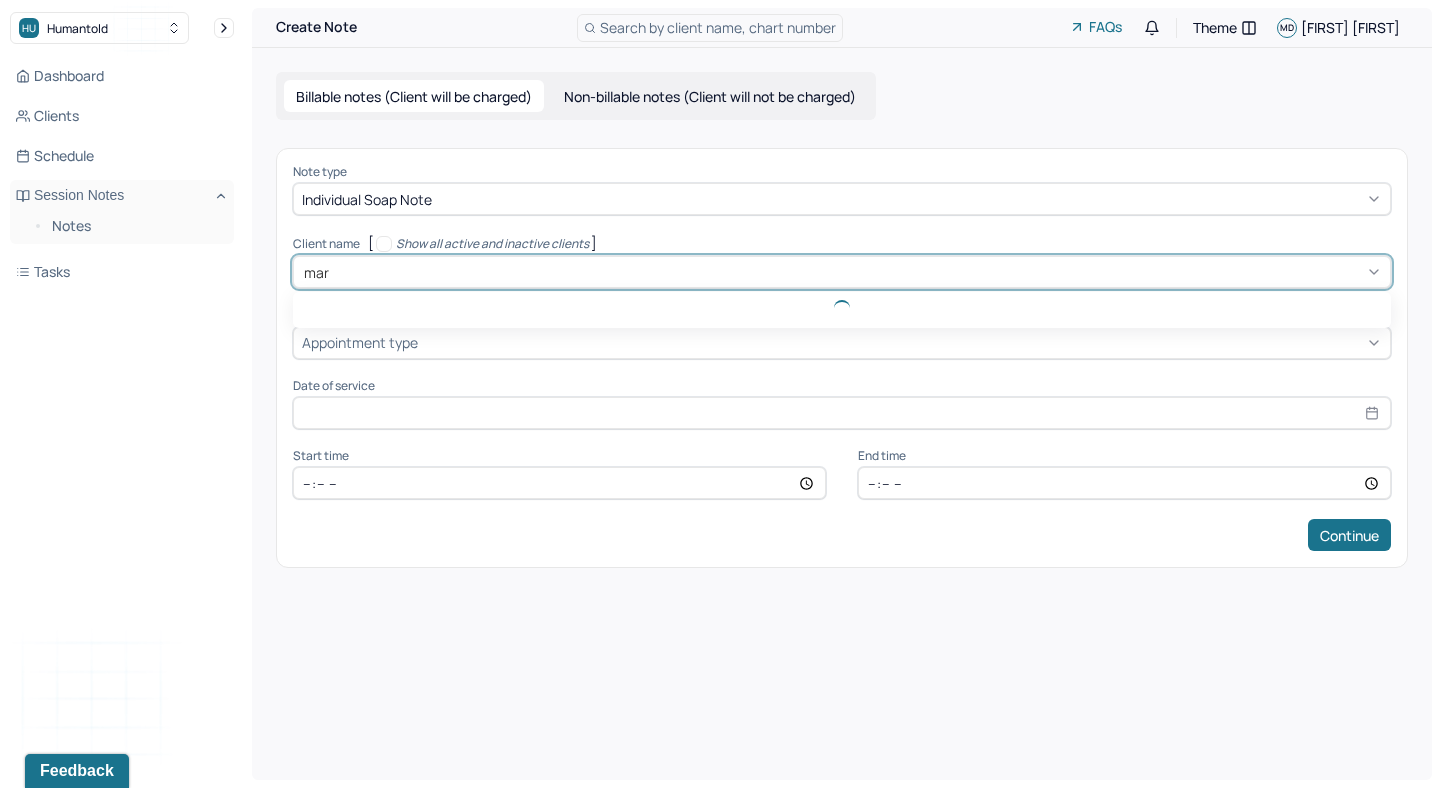 type on "marl" 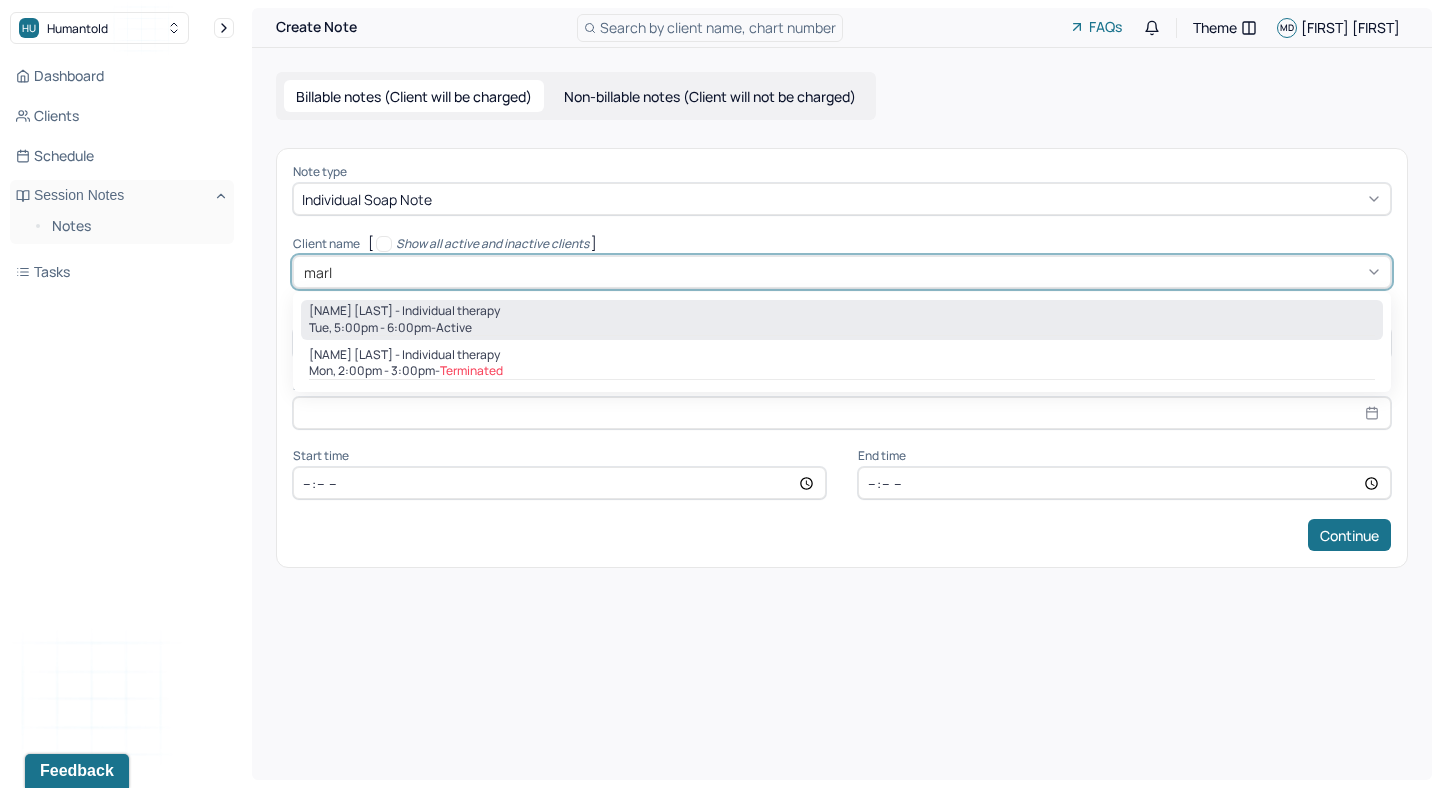 click on "[NAME] [LAST] - Individual therapy" at bounding box center (842, 311) 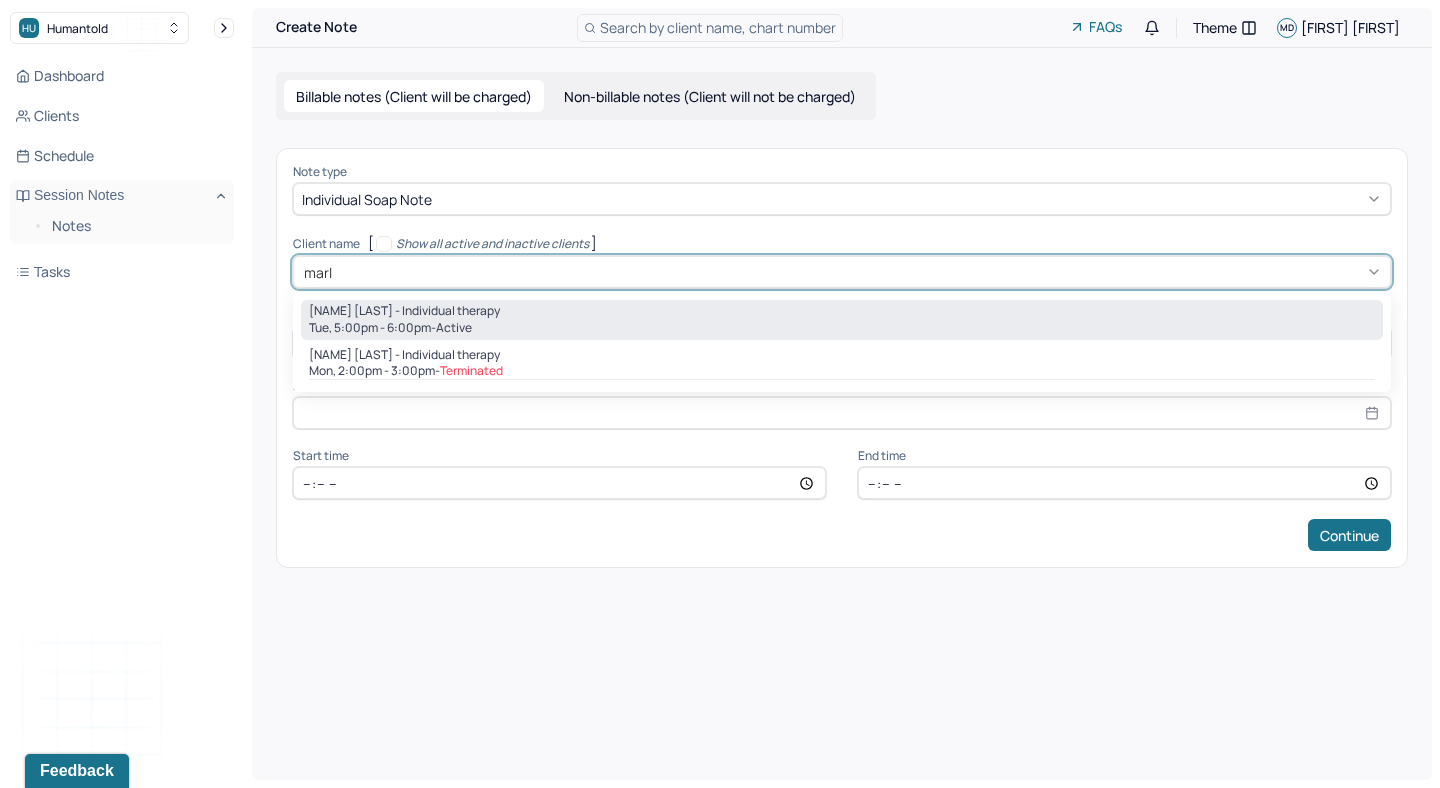type 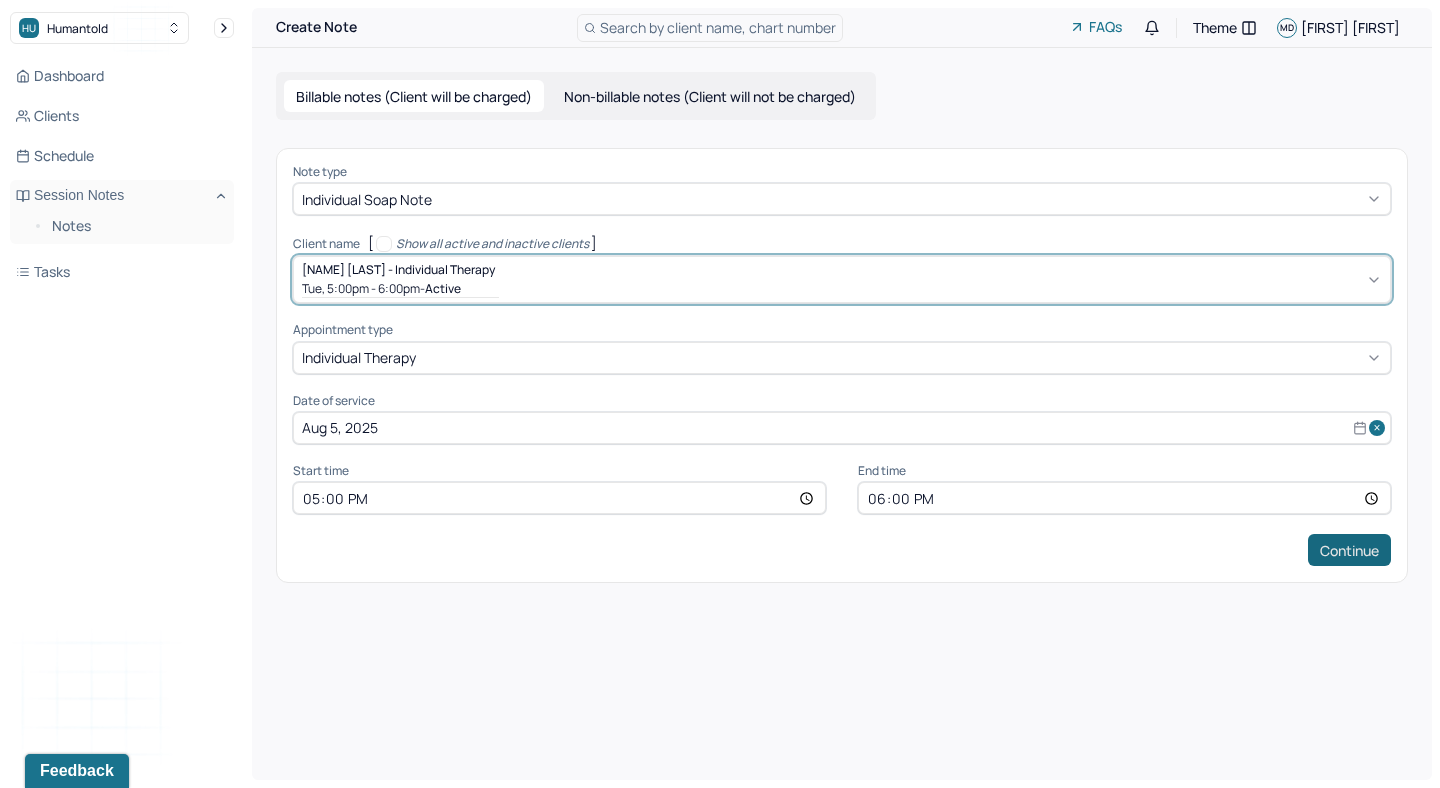 click on "Continue" at bounding box center [1349, 550] 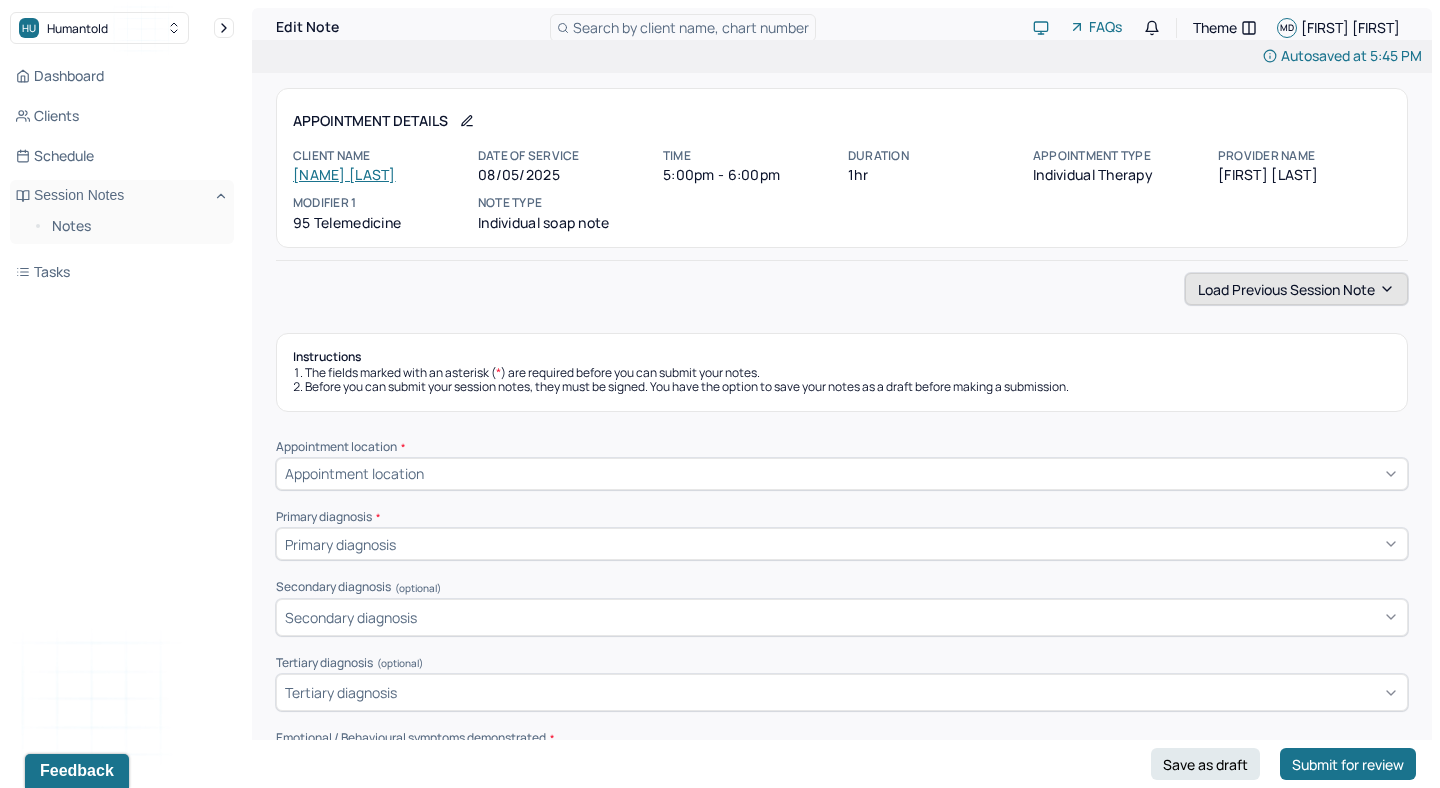 click on "Load previous session note" at bounding box center (1296, 289) 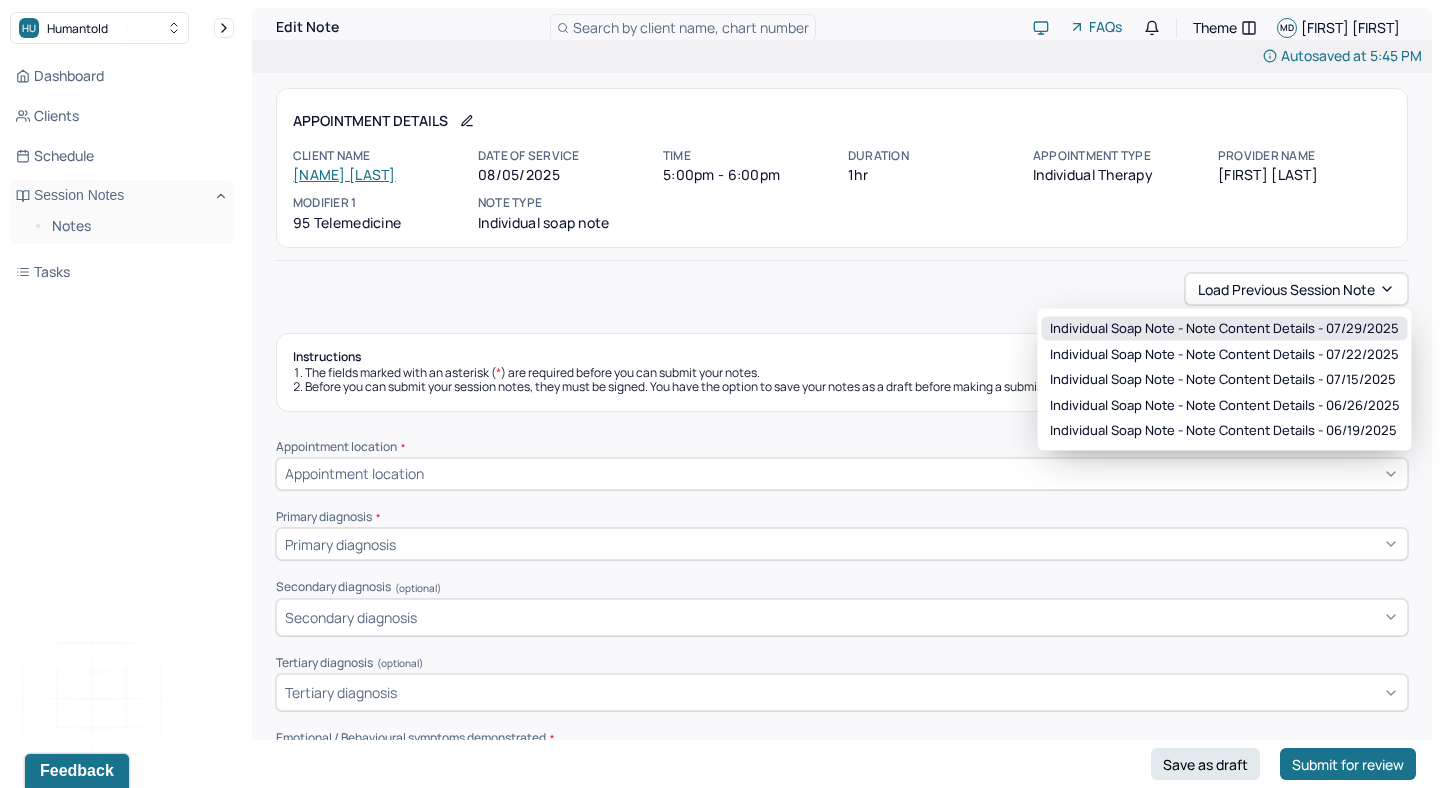 click on "Individual soap note   - Note content Details -   07/29/2025" at bounding box center [1224, 329] 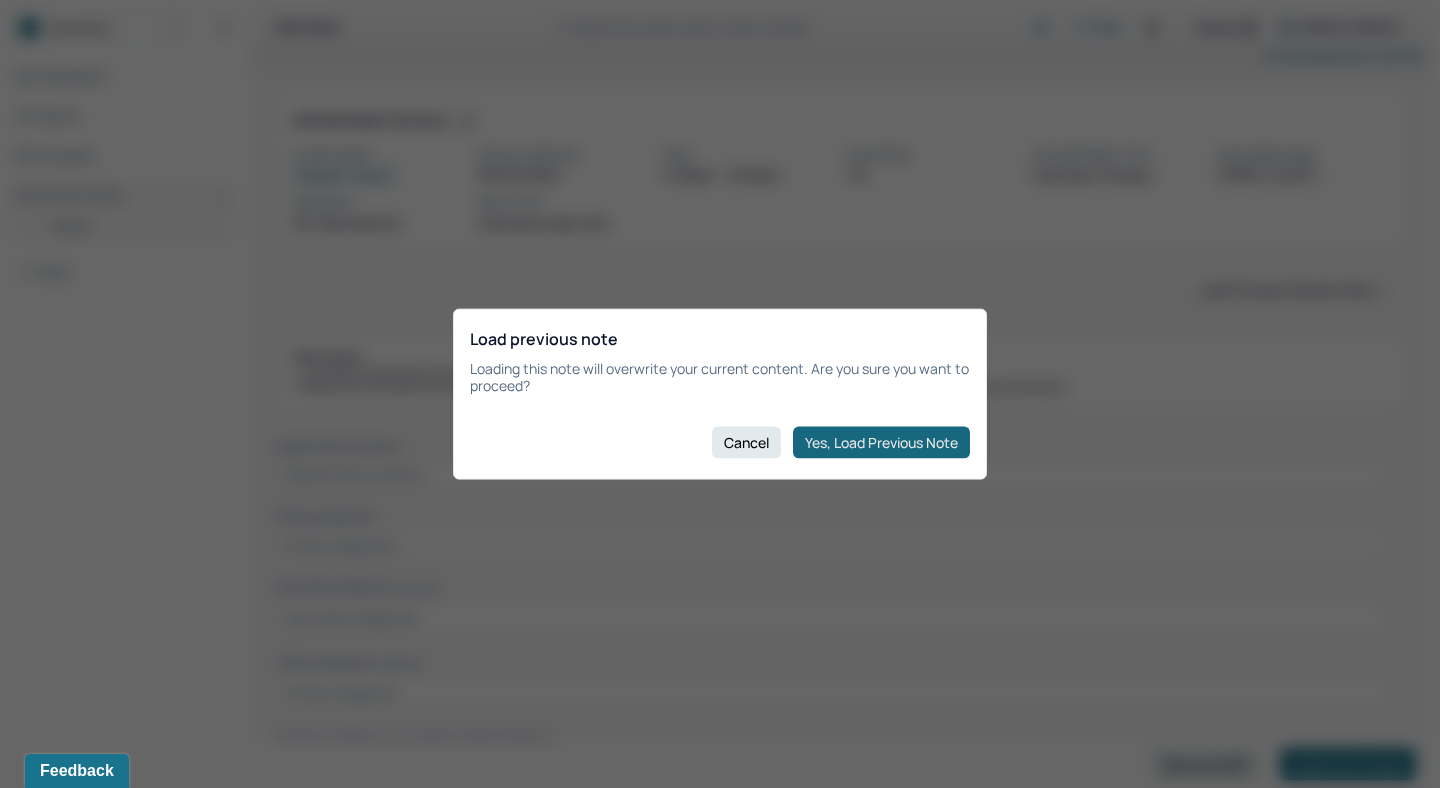 click on "Yes, Load Previous Note" at bounding box center (881, 442) 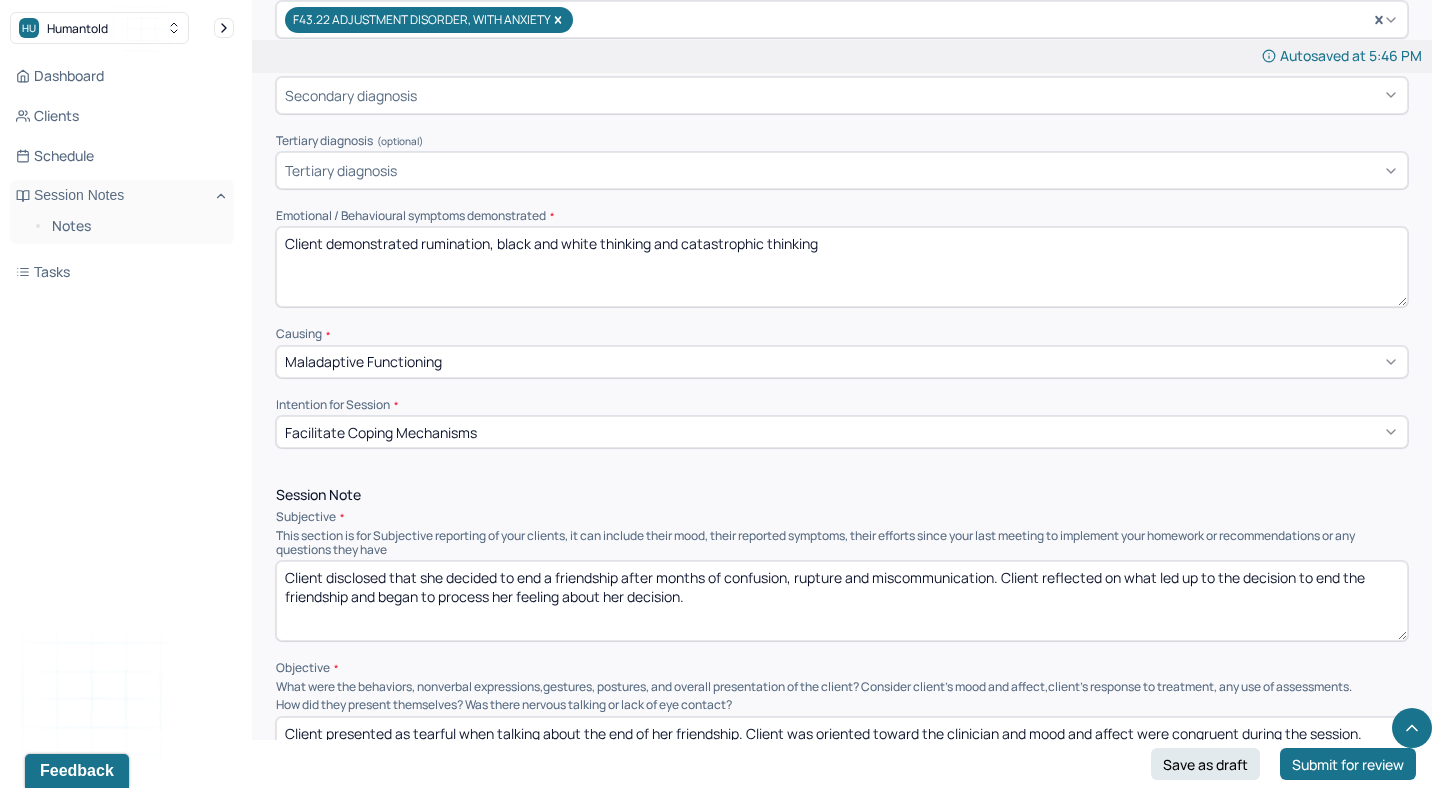 scroll, scrollTop: 755, scrollLeft: 0, axis: vertical 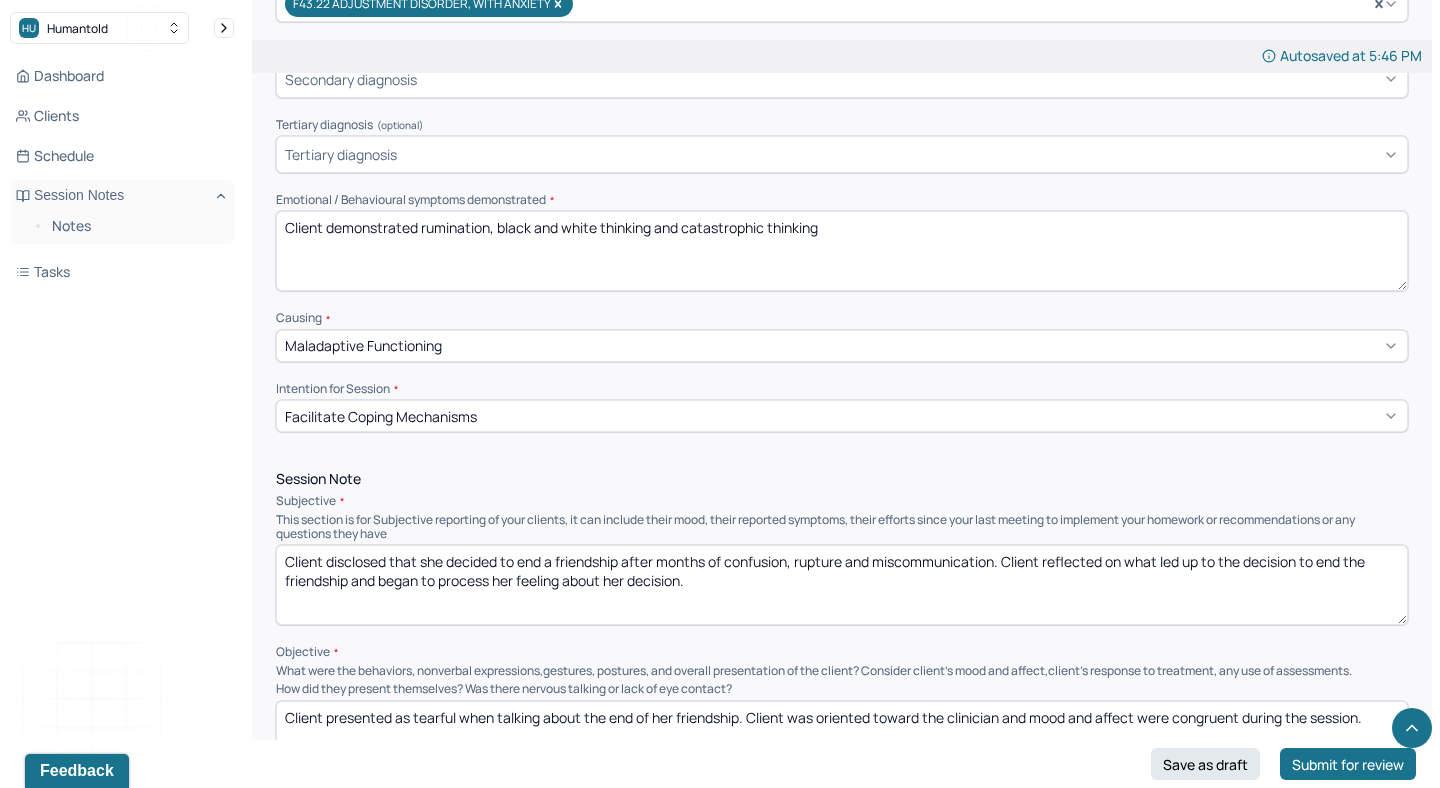 click on "Client disclosed that she decided to end a friendship after months of confusion, rupture and miscommunication. Client reflected on what led up to the decision to end the friendship and began to process her feeling about her decision." at bounding box center [842, 585] 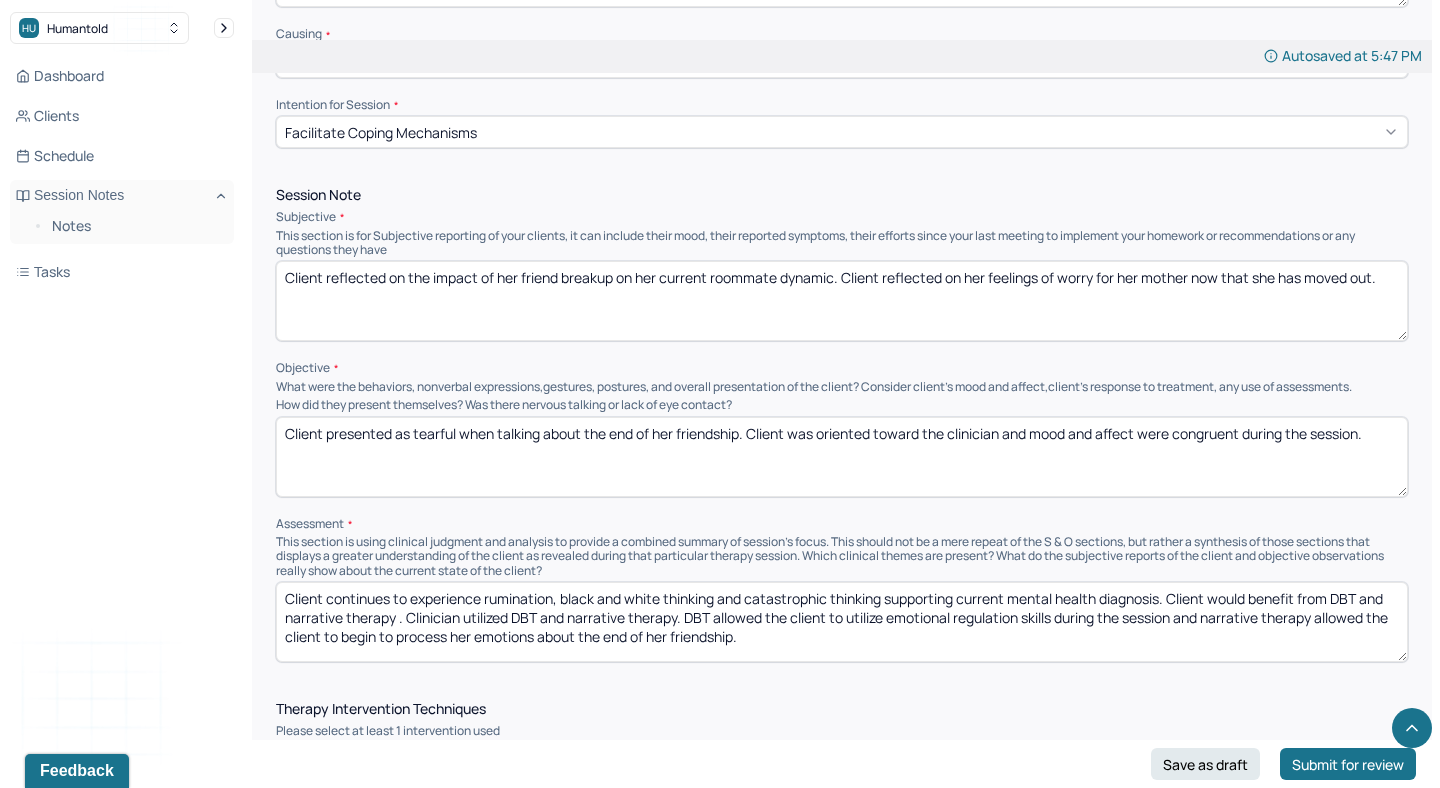 scroll, scrollTop: 1067, scrollLeft: 0, axis: vertical 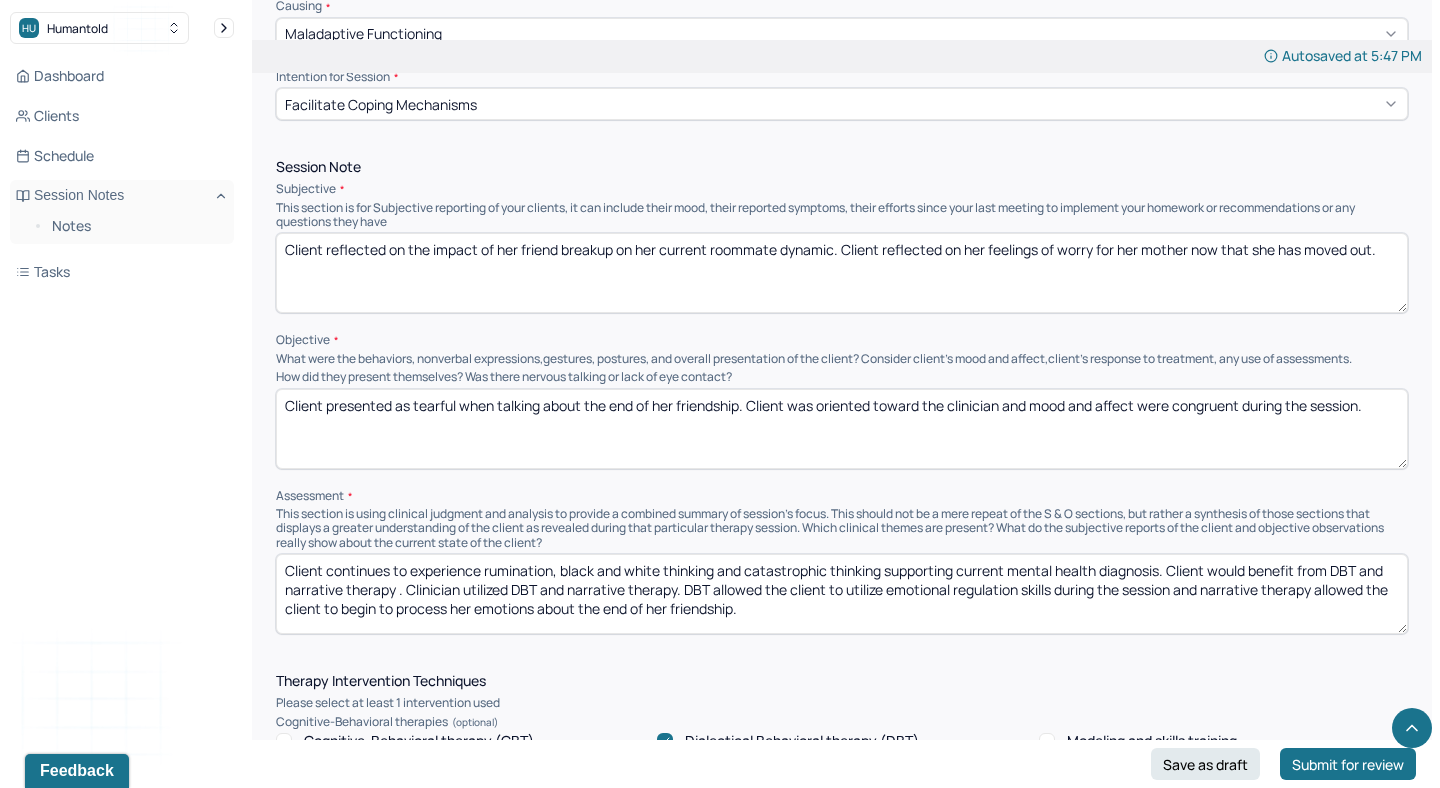 type on "Client reflected on the impact of her friend breakup on her current roommate dynamic. Client reflected on her feelings of worry for her mother now that she has moved out." 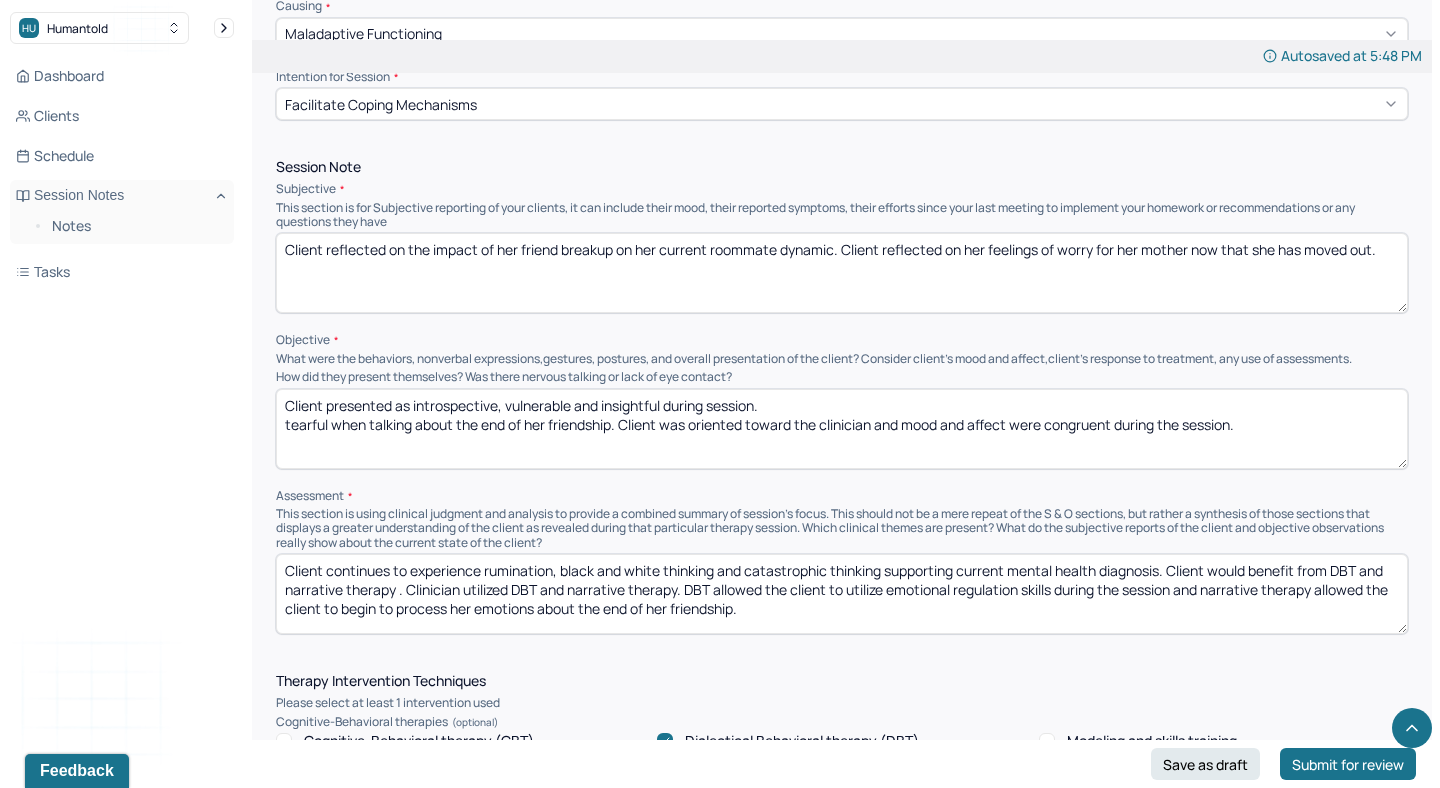 drag, startPoint x: 620, startPoint y: 422, endPoint x: 262, endPoint y: 417, distance: 358.0349 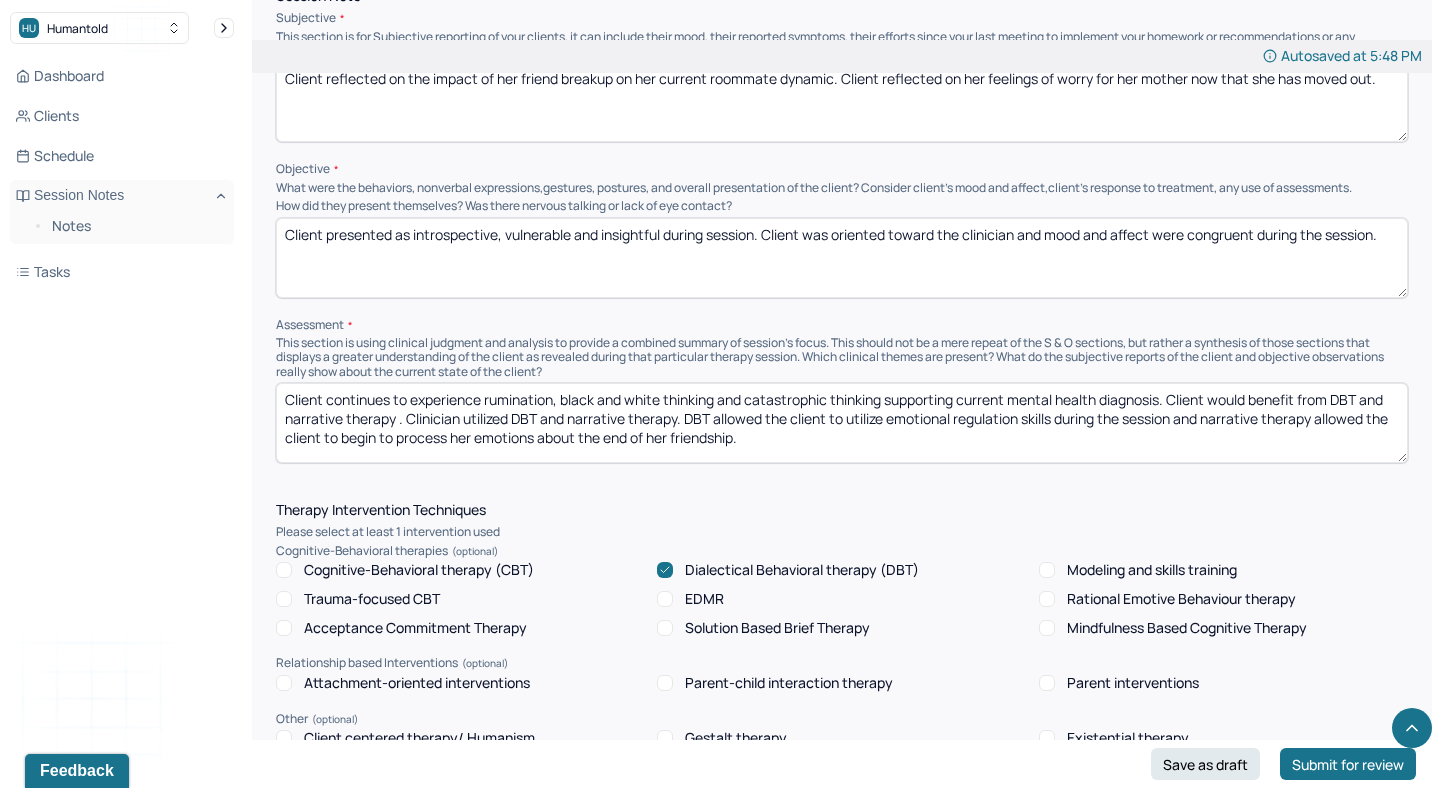 scroll, scrollTop: 1244, scrollLeft: 0, axis: vertical 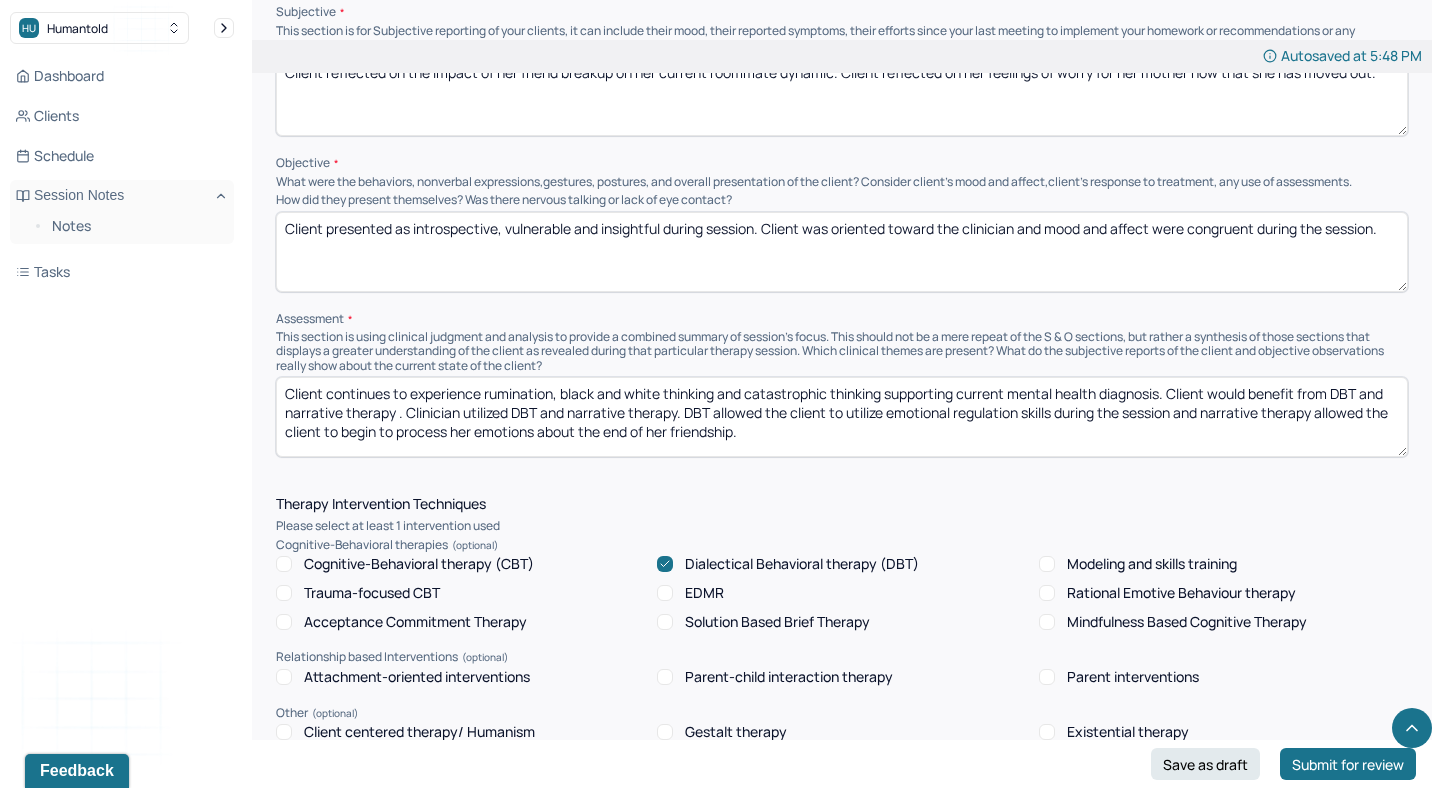 type on "Client presented as introspective, vulnerable and insightful during session. Client was oriented toward the clinician and mood and affect were congruent during the session." 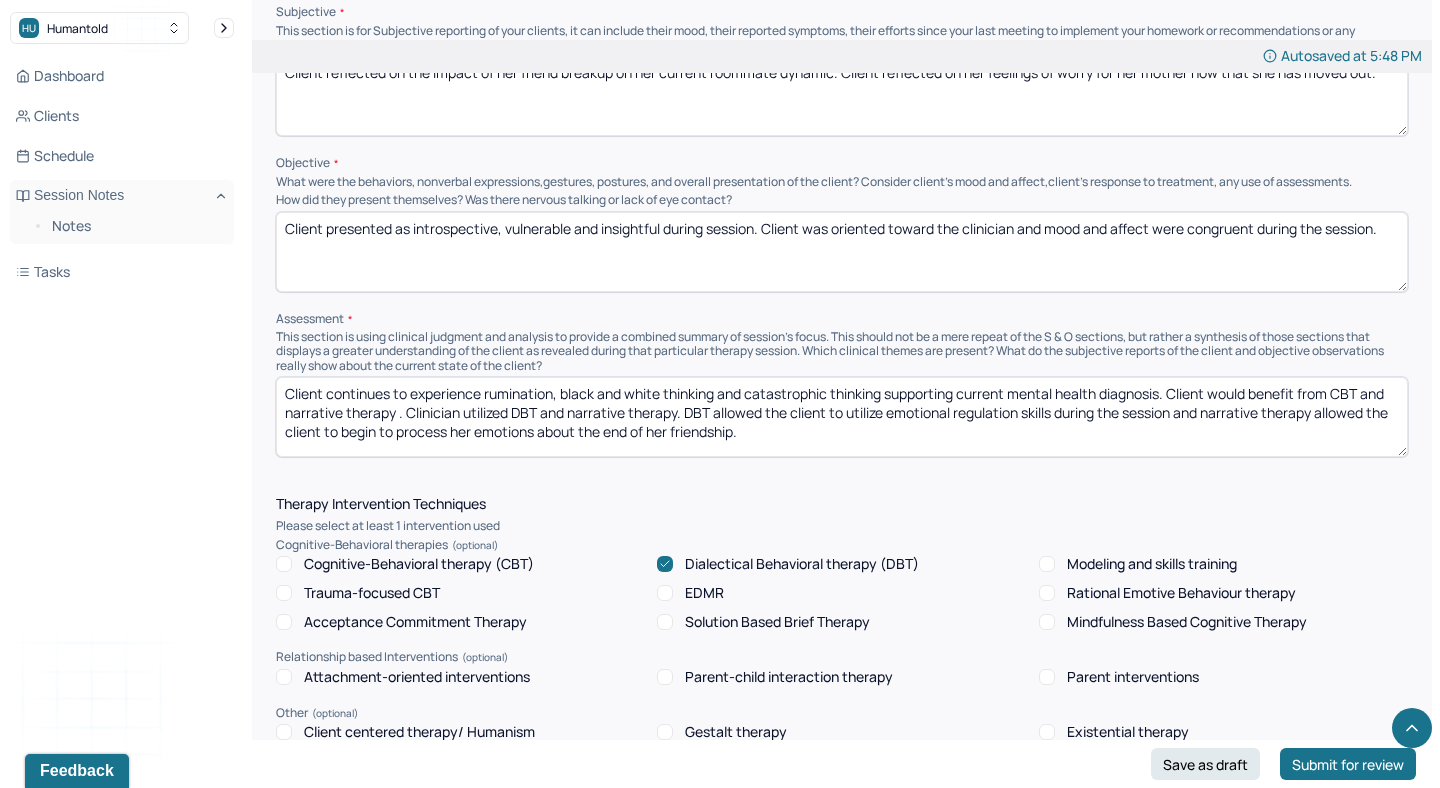 click on "Client continues to experience rumination, black and white thinking and catastrophic thinking supporting current mental health diagnosis. Client would benefit from DBT and narrative therapy . Clinician utilized DBT and narrative therapy. DBT allowed the client to utilize emotional regulation skills during the session and narrative therapy allowed the client to begin to process her emotions about the end of her friendship." at bounding box center (842, 417) 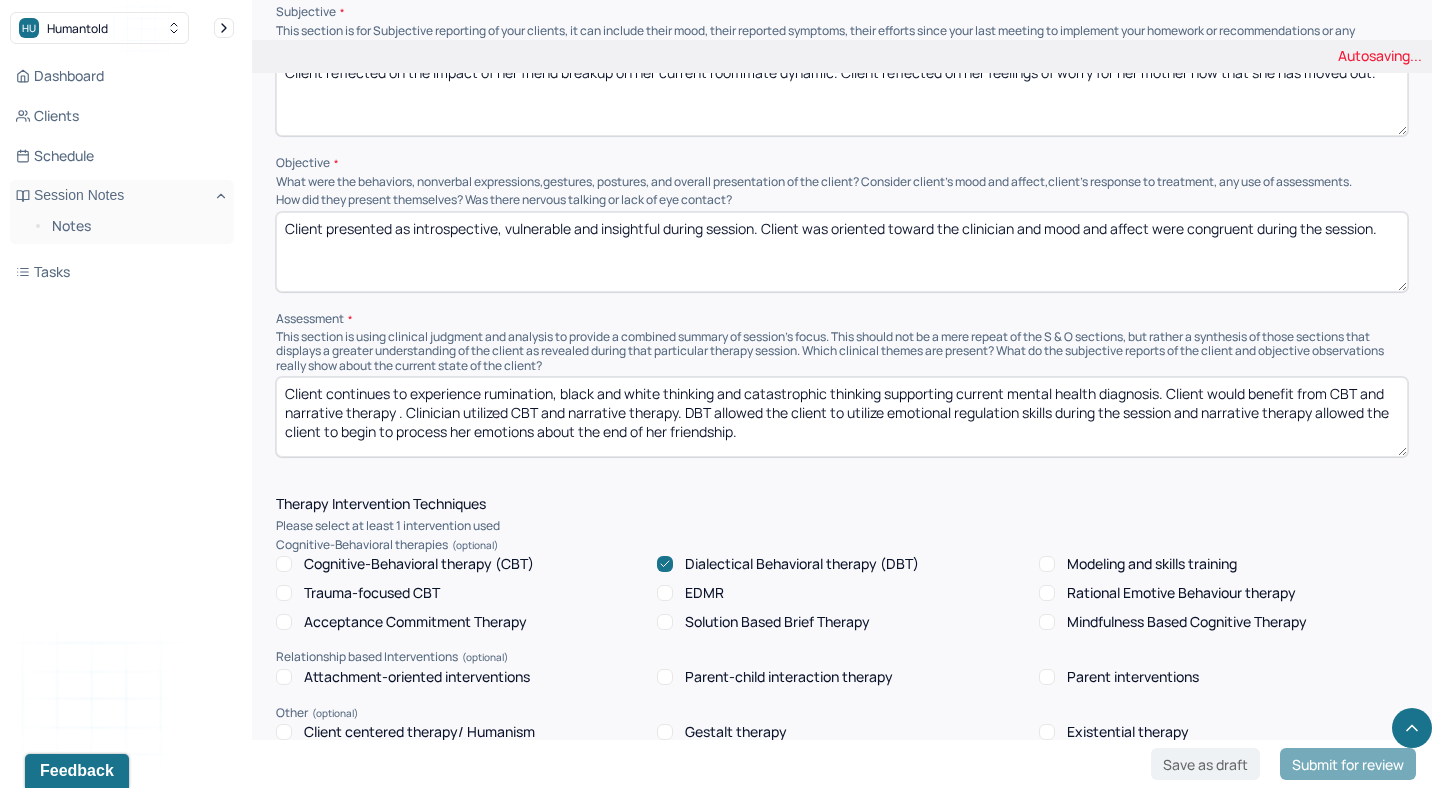 click on "Client continues to experience rumination, black and white thinking and catastrophic thinking supporting current mental health diagnosis. Client would benefit from CBT and narrative therapy . Clinician utilized DBT and narrative therapy. DBT allowed the client to utilize emotional regulation skills during the session and narrative therapy allowed the client to begin to process her emotions about the end of her friendship." at bounding box center (842, 417) 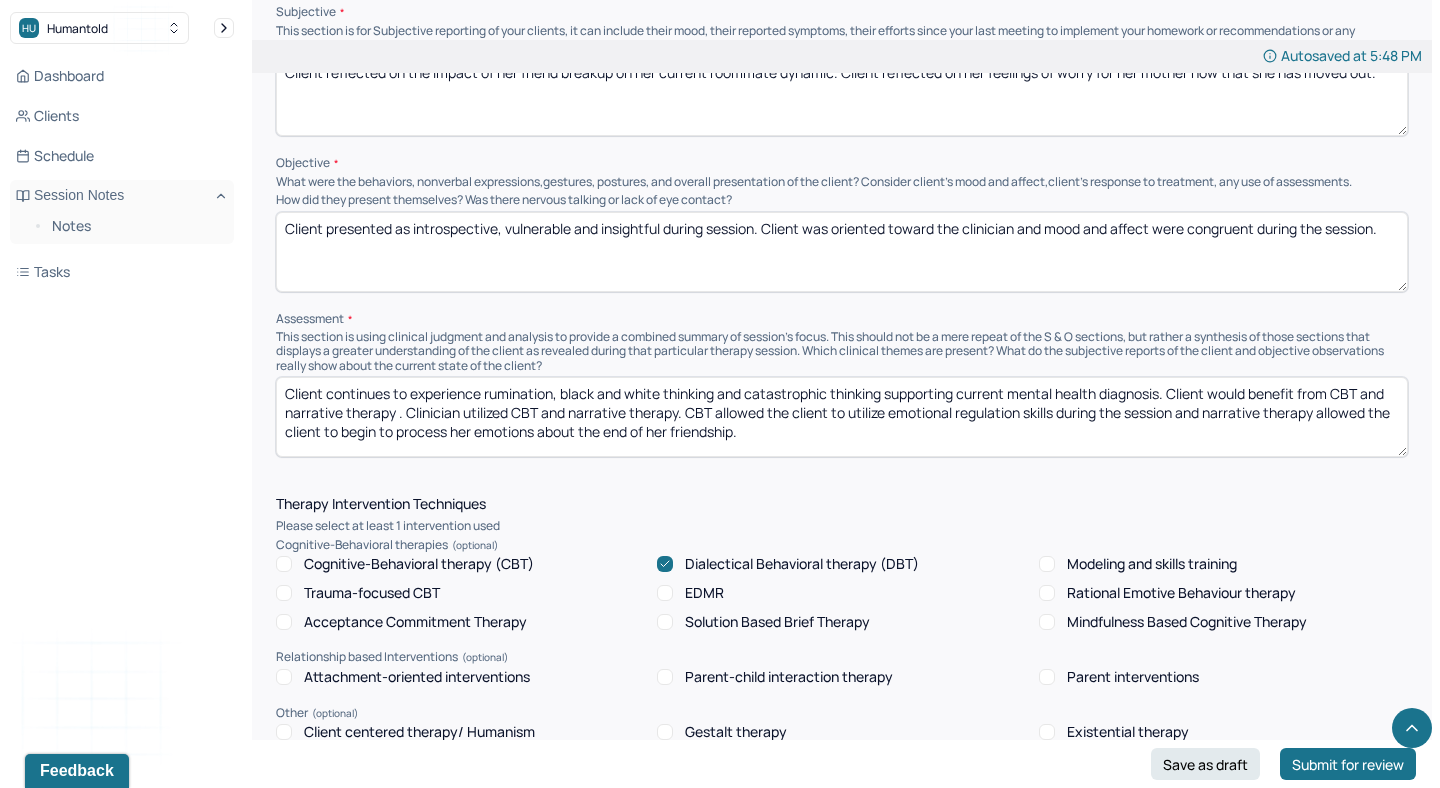 click on "Client continues to experience rumination, black and white thinking and catastrophic thinking supporting current mental health diagnosis. Client would benefit from CBT and narrative therapy . Clinician utilized CBT and narrative therapy. CBT allowed the client to utilize emotional regulation skills during the session and narrative therapy allowed the client to begin to process her emotions about the end of her friendship." at bounding box center (842, 417) 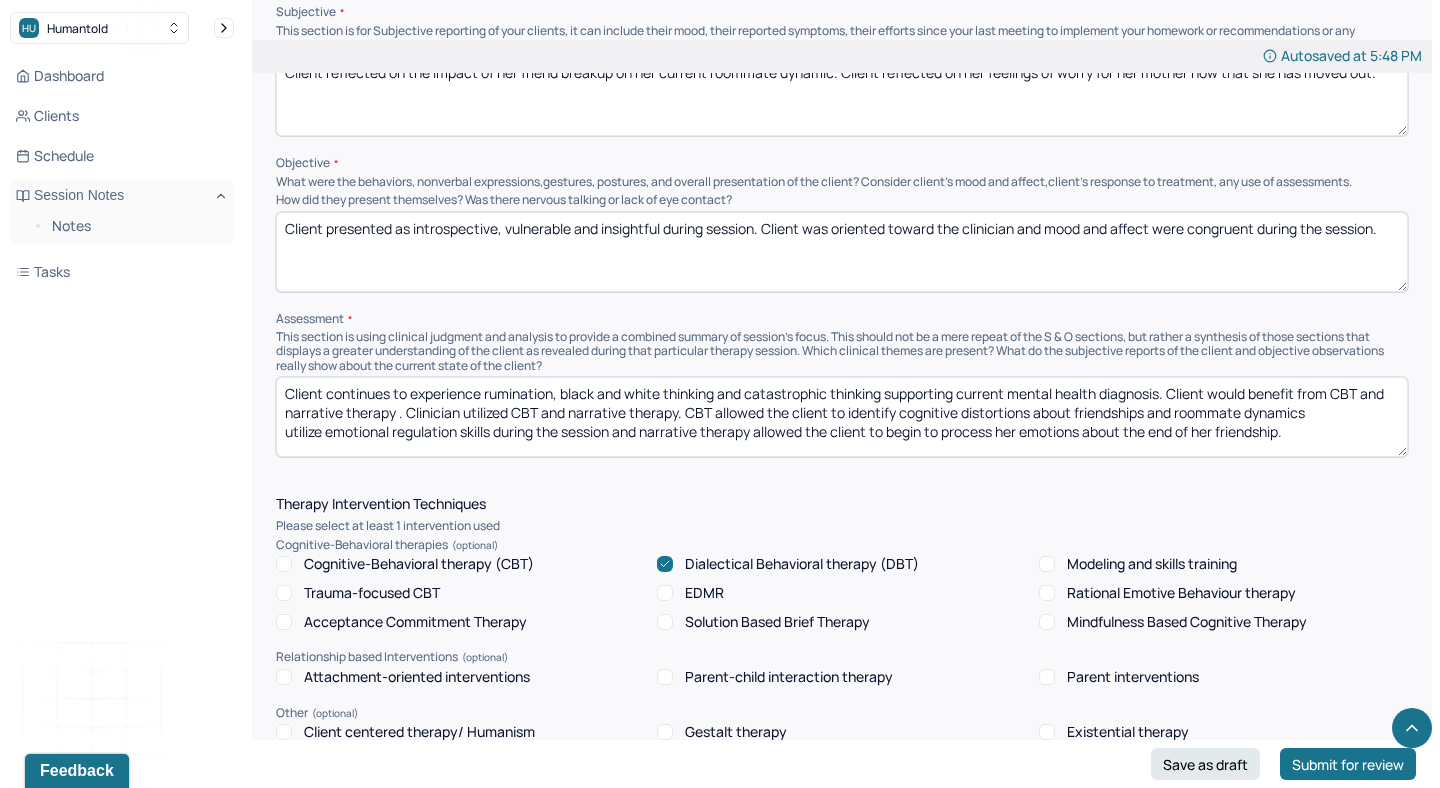 drag, startPoint x: 642, startPoint y: 423, endPoint x: 275, endPoint y: 431, distance: 367.0872 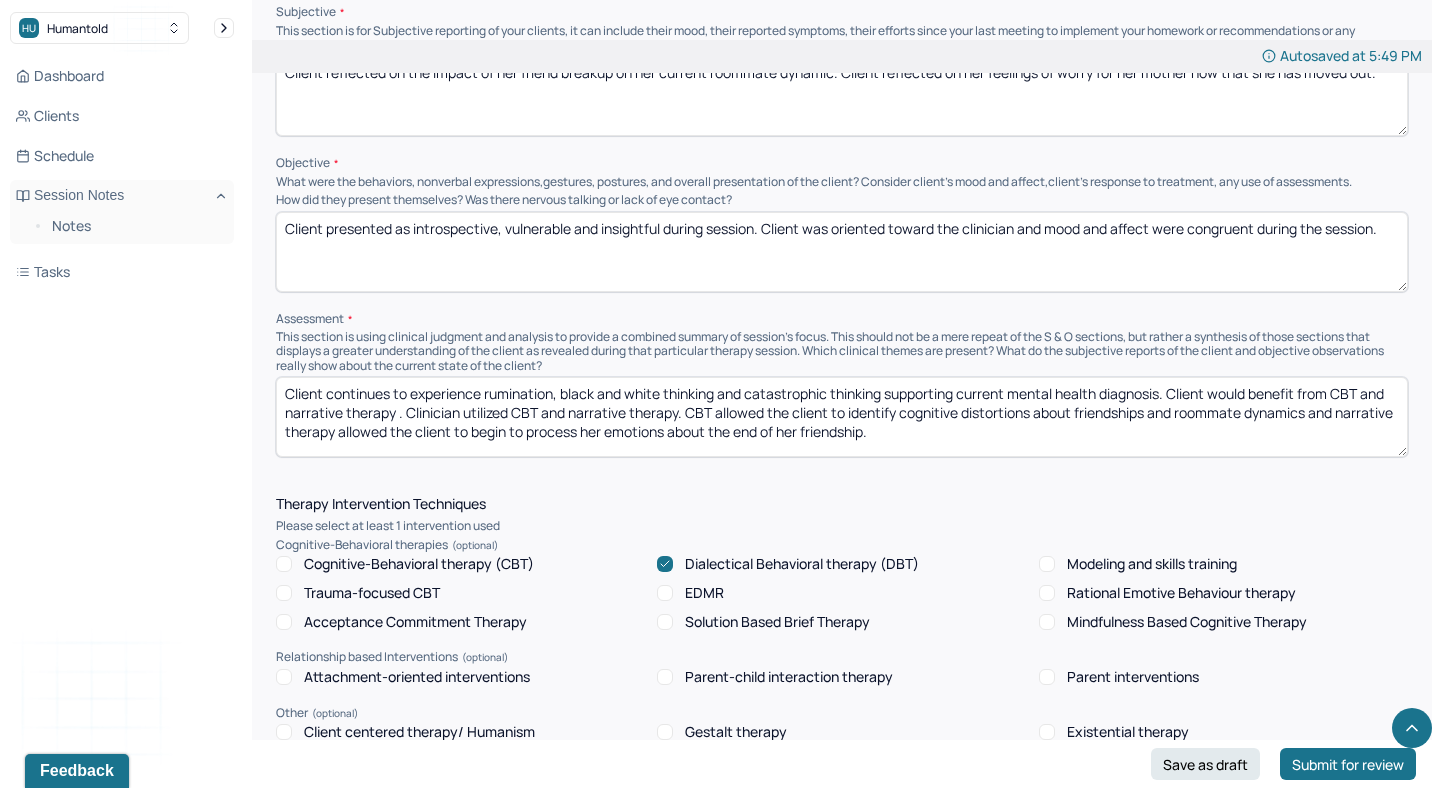 drag, startPoint x: 705, startPoint y: 424, endPoint x: 970, endPoint y: 452, distance: 266.47513 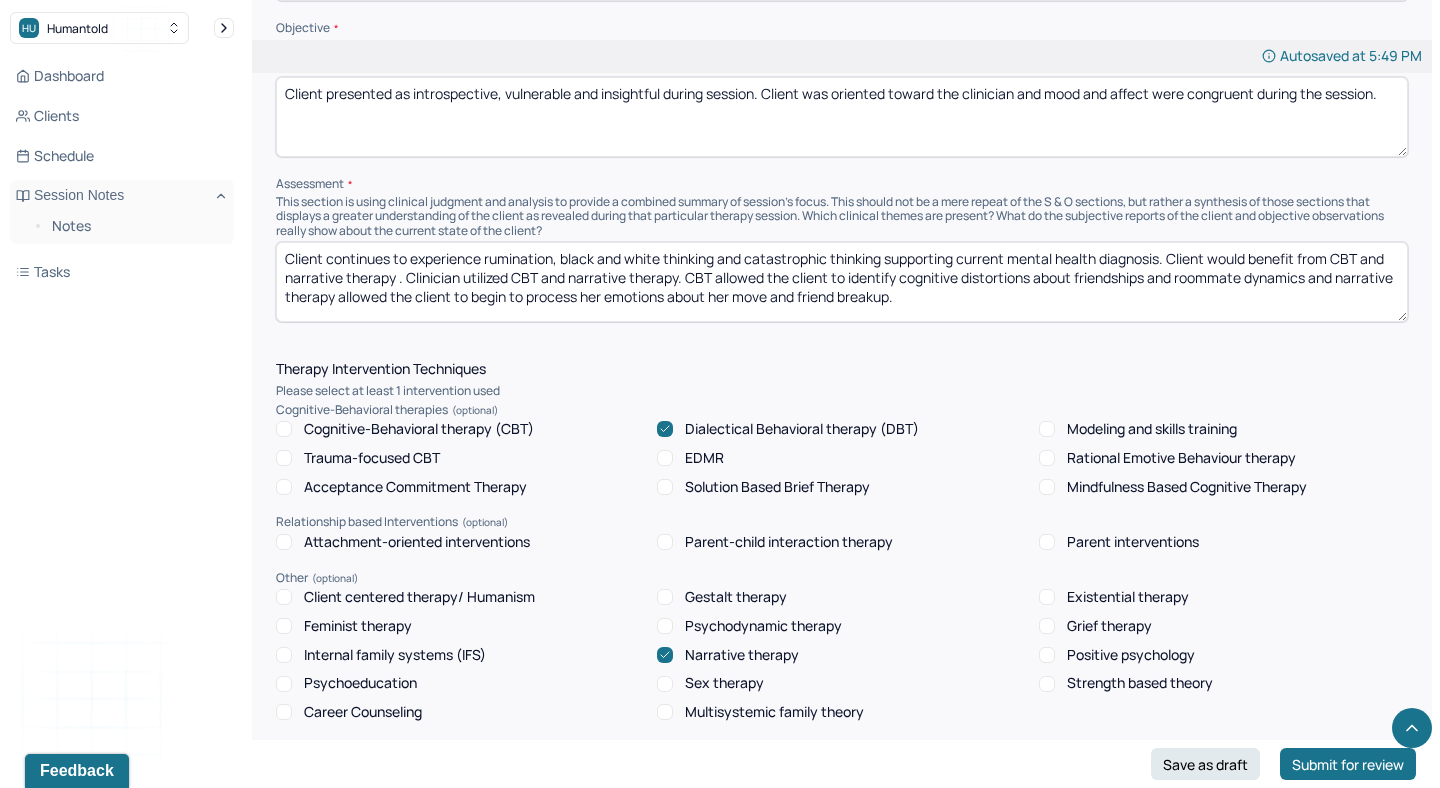 scroll, scrollTop: 1383, scrollLeft: 0, axis: vertical 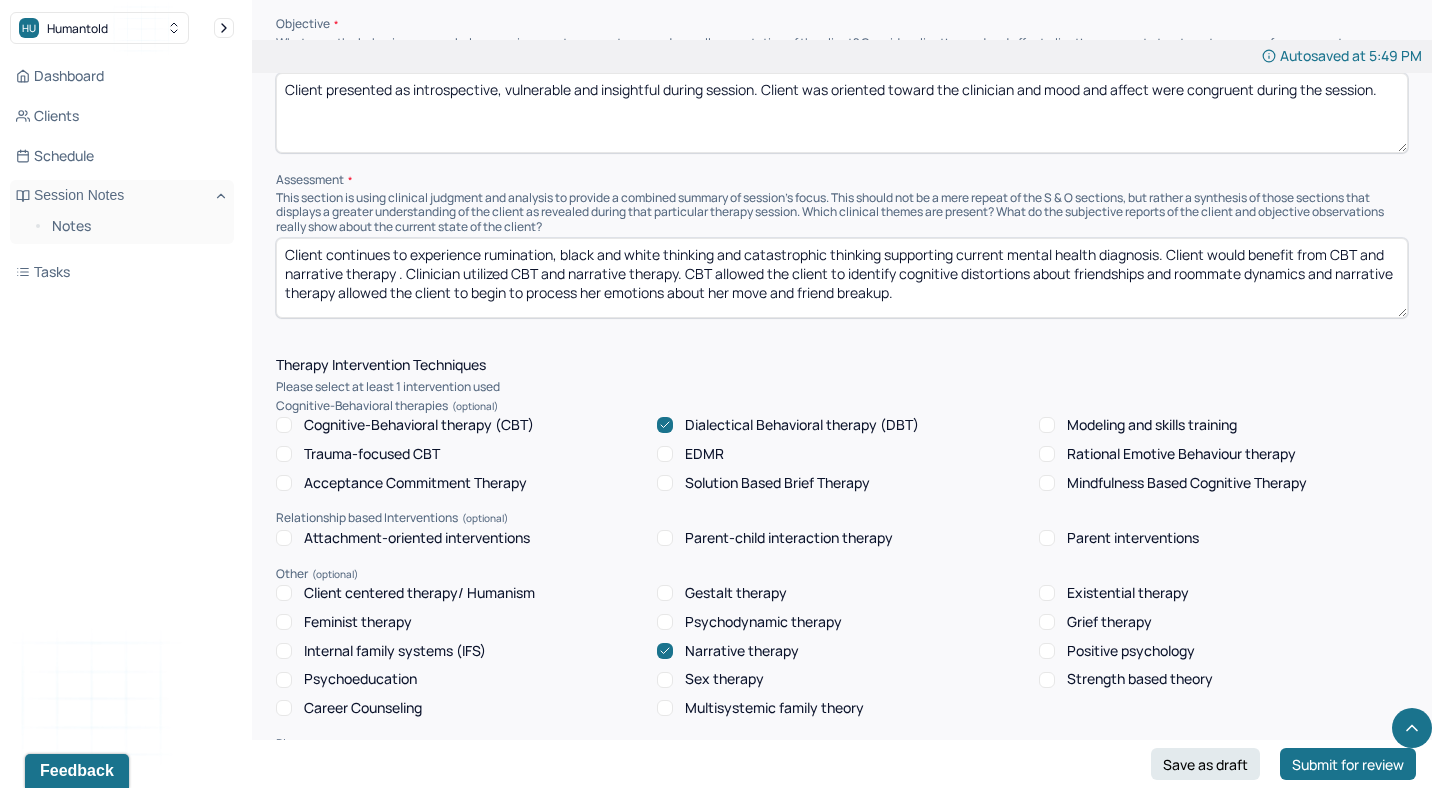 type on "Client continues to experience rumination, black and white thinking and catastrophic thinking supporting current mental health diagnosis. Client would benefit from CBT and narrative therapy . Clinician utilized CBT and narrative therapy. CBT allowed the client to identify cognitive distortions about friendships and roommate dynamics and narrative therapy allowed the client to begin to process her emotions about her move and friend breakup." 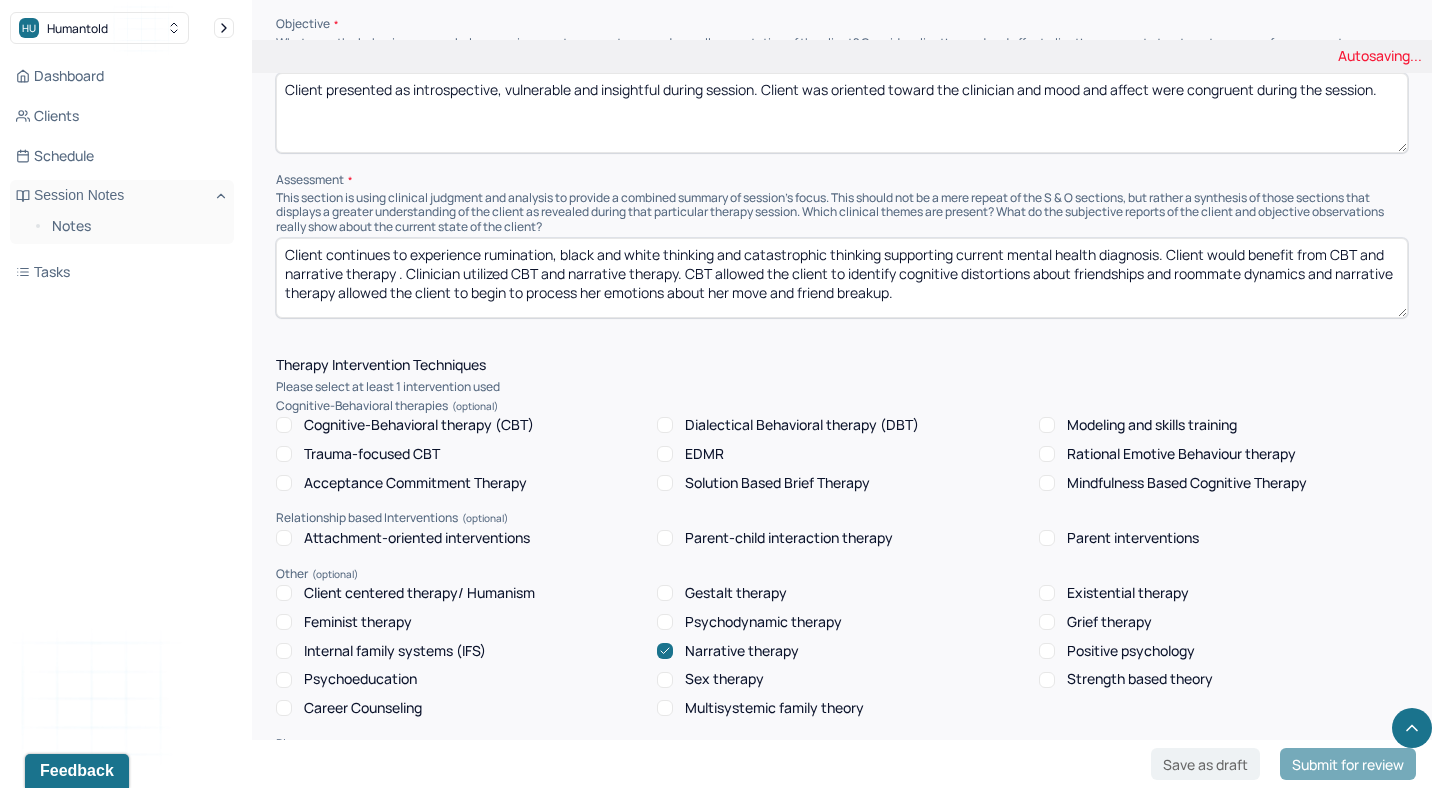 click on "Cognitive-Behavioral therapy (CBT)" at bounding box center (284, 425) 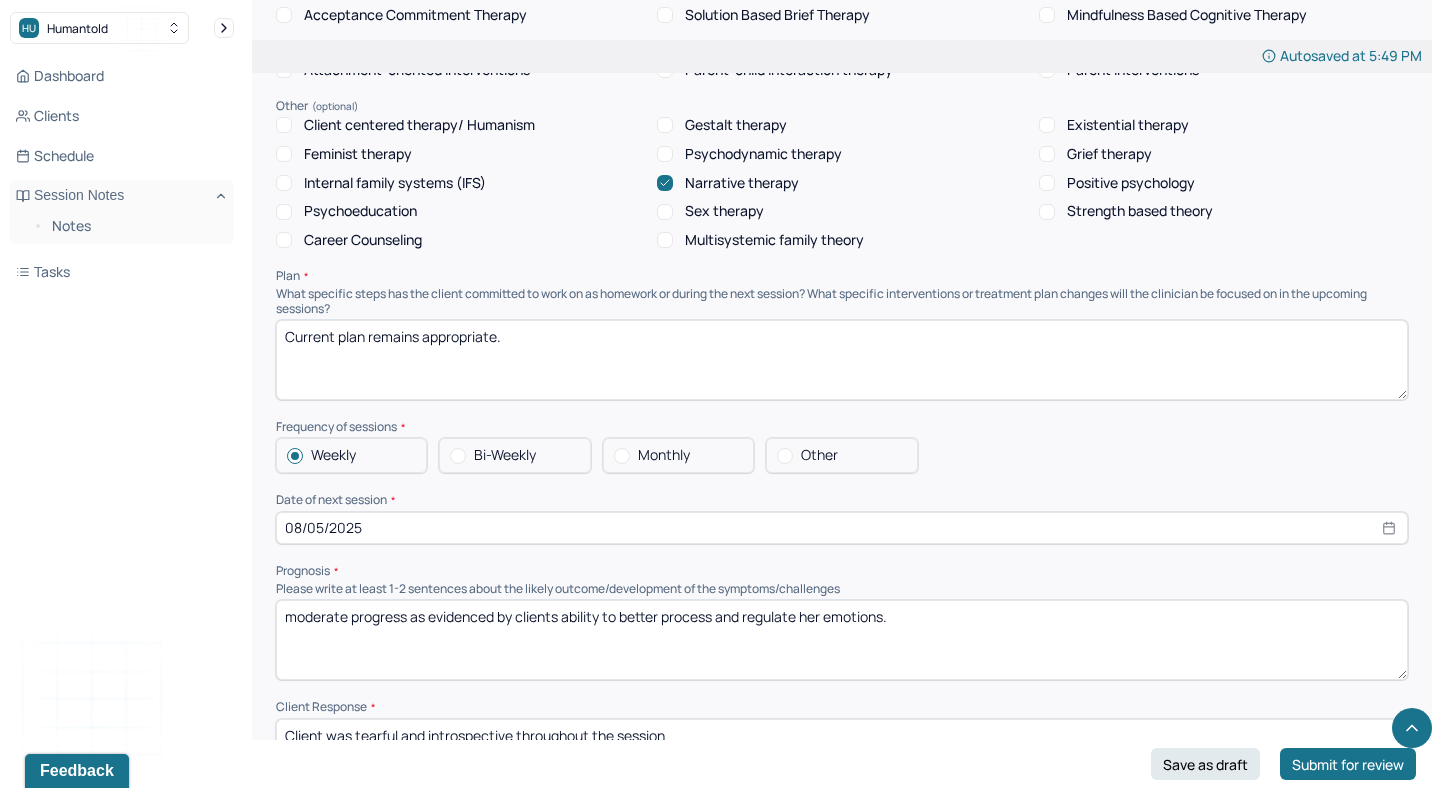 scroll, scrollTop: 1874, scrollLeft: 0, axis: vertical 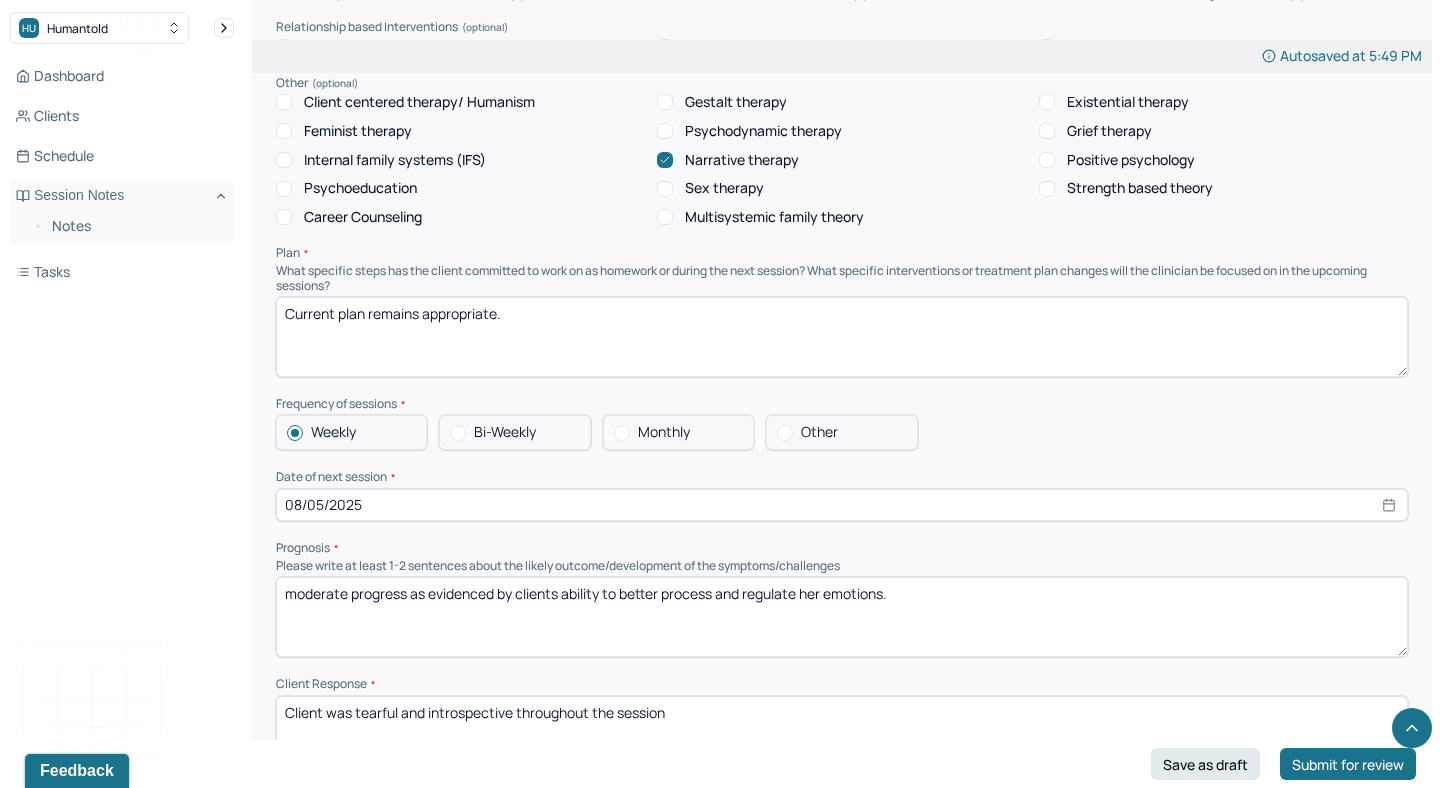 click on "08/05/2025" at bounding box center (842, 505) 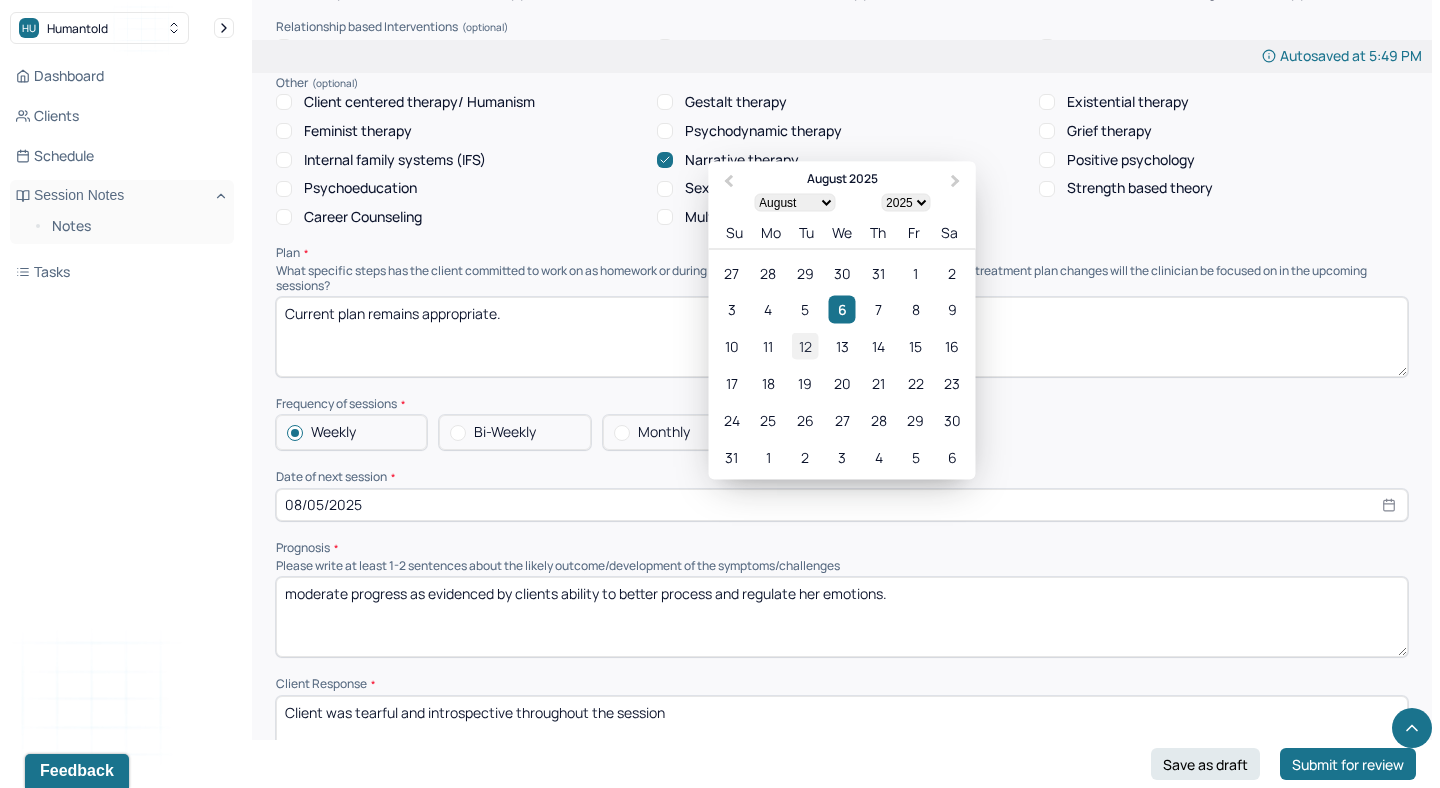 click on "12" at bounding box center [805, 345] 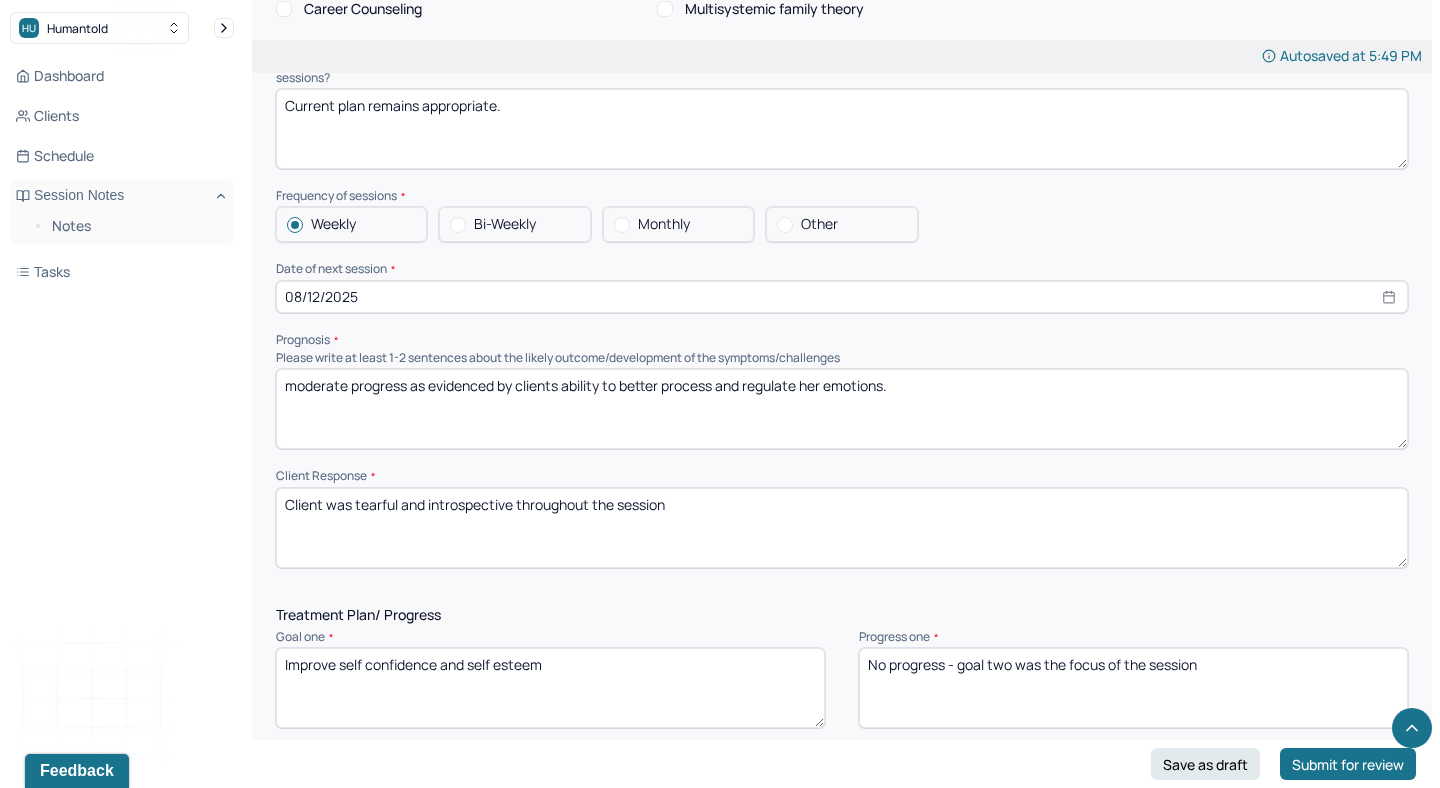 scroll, scrollTop: 2095, scrollLeft: 0, axis: vertical 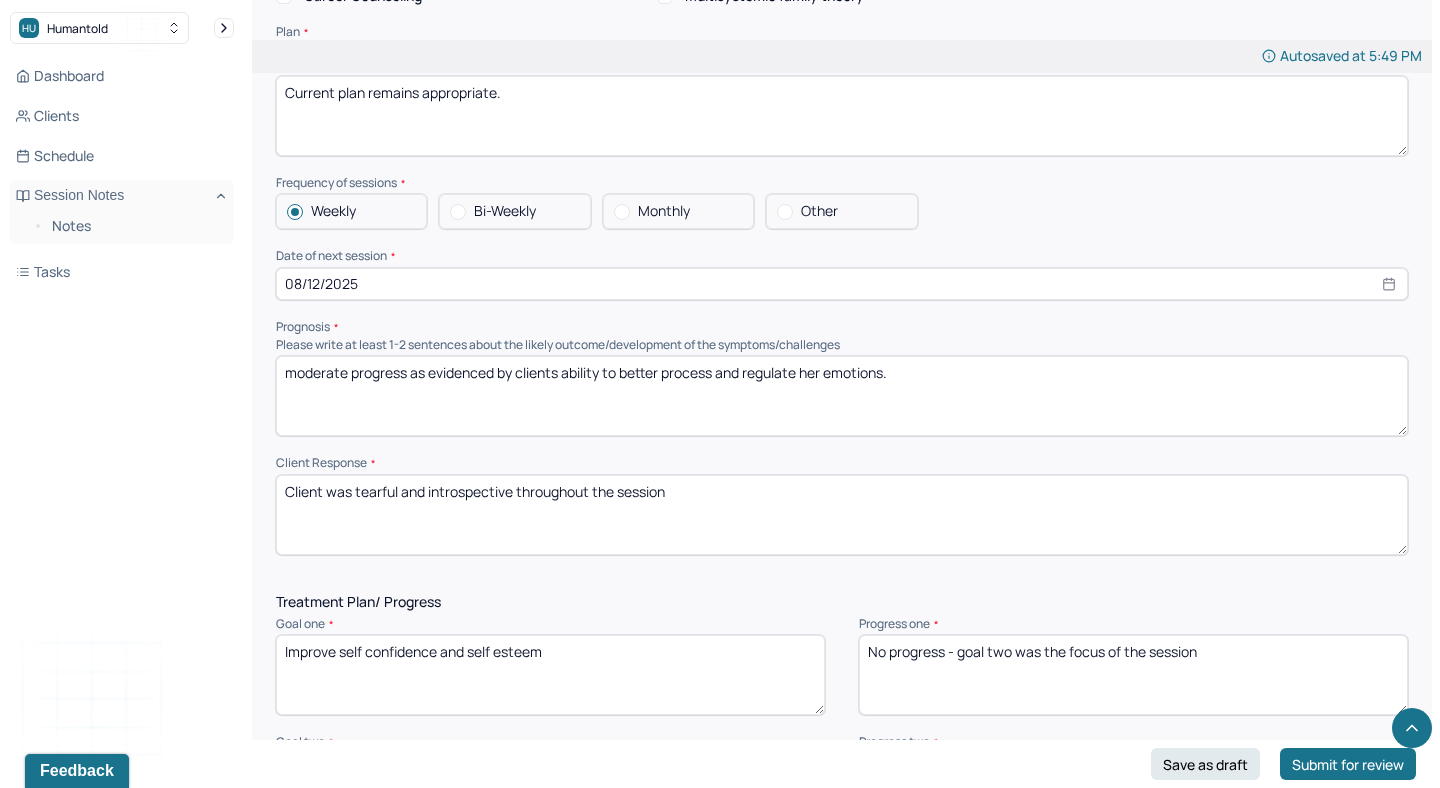 drag, startPoint x: 560, startPoint y: 368, endPoint x: 913, endPoint y: 428, distance: 358.06284 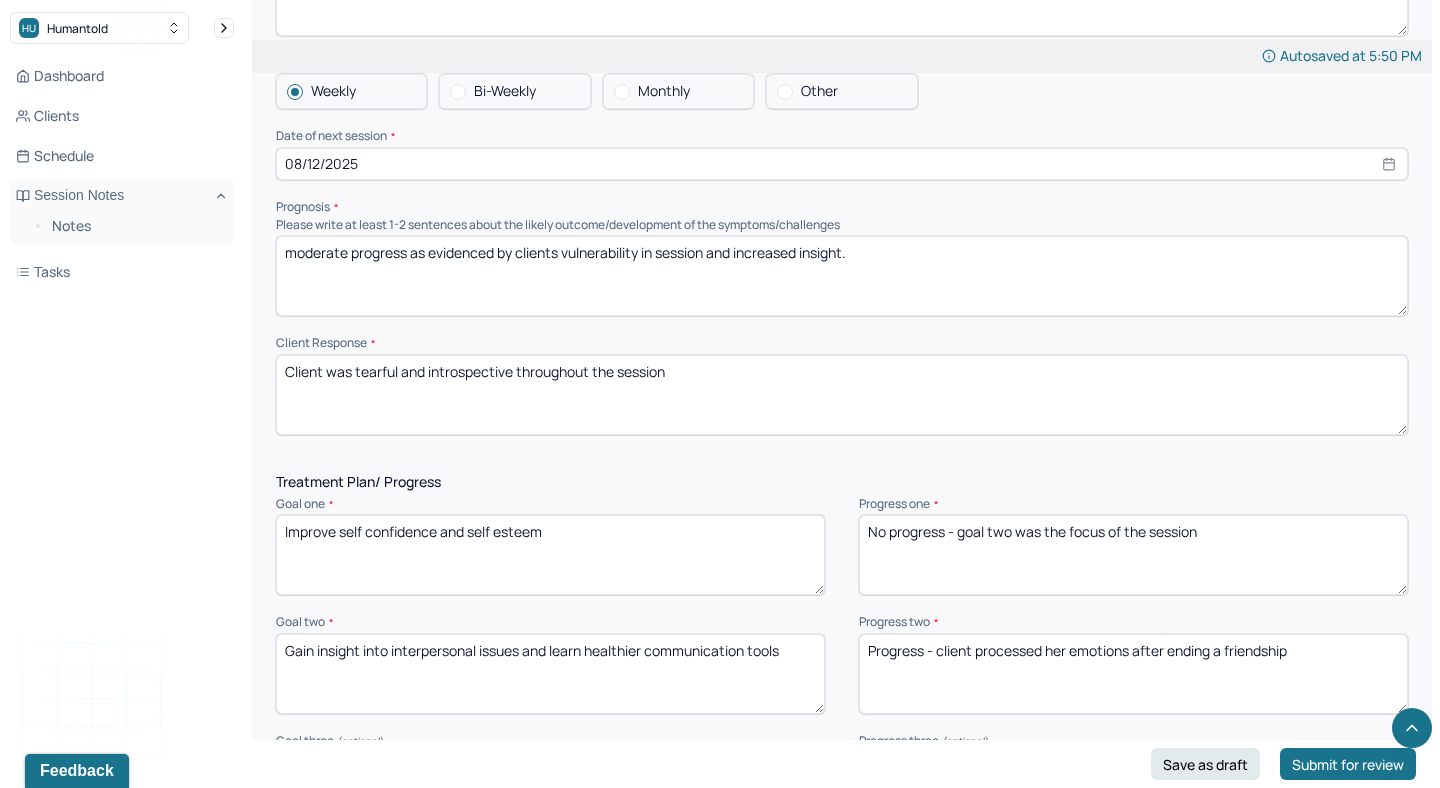 scroll, scrollTop: 2217, scrollLeft: 0, axis: vertical 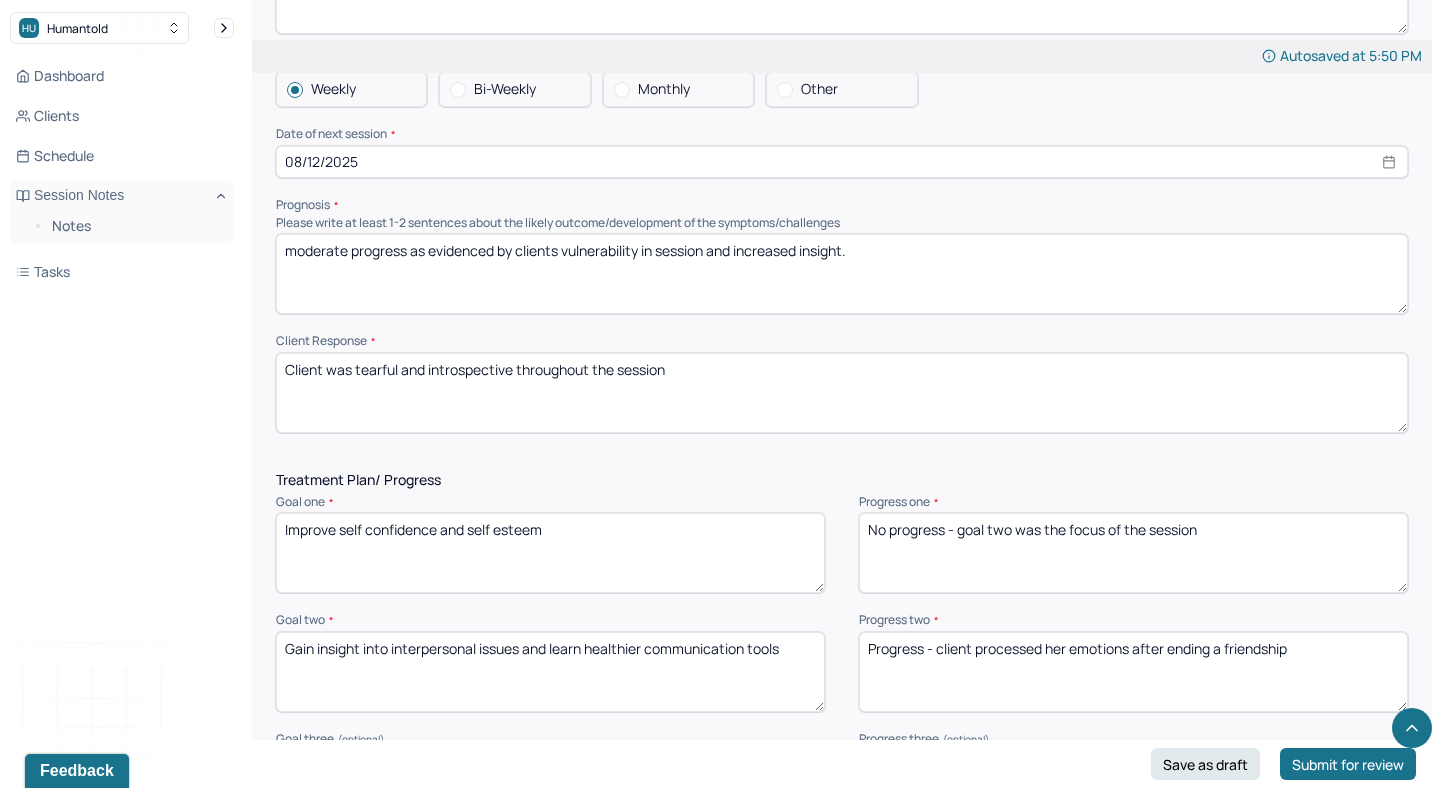 type on "moderate progress as evidenced by clients vulnerability in session and increased insight." 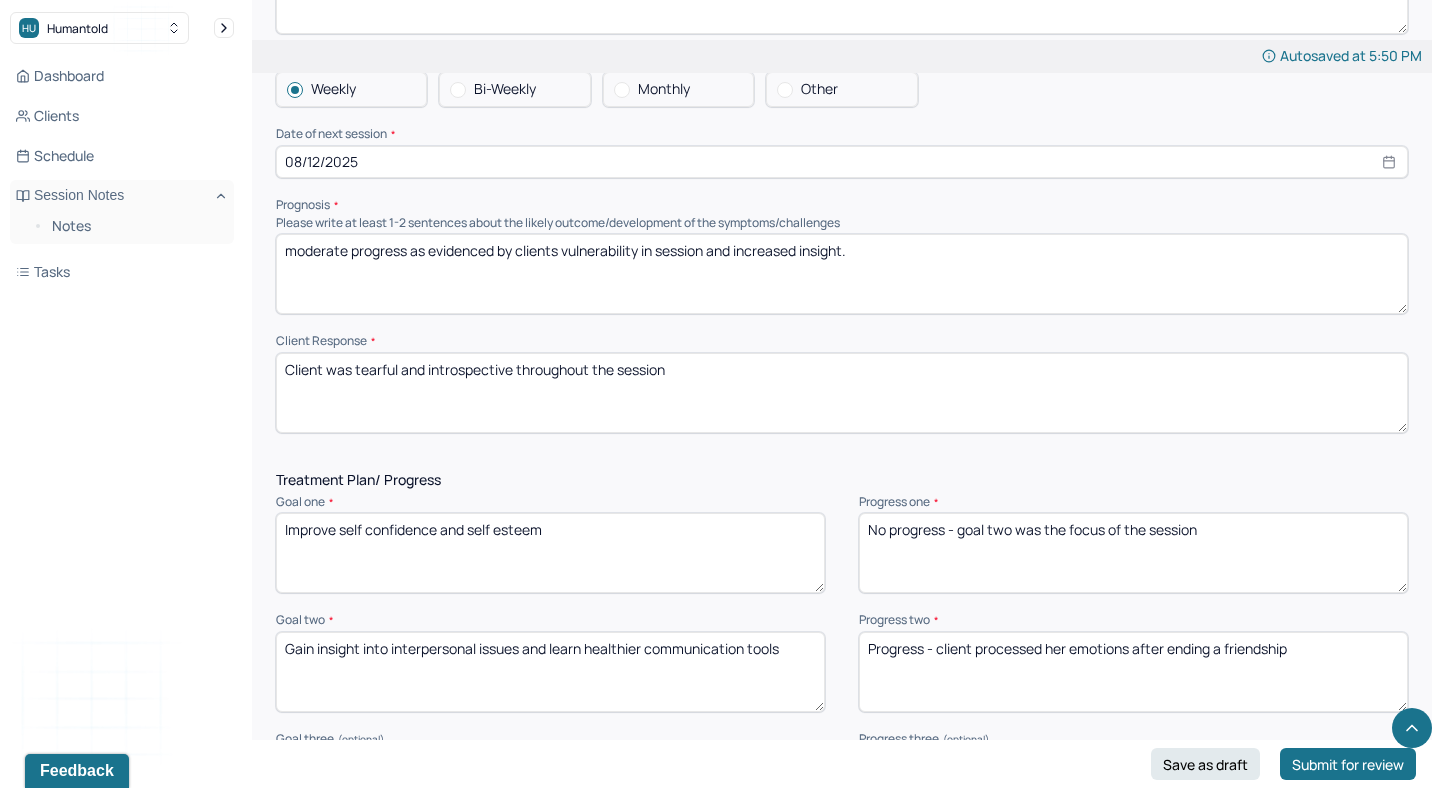 click on "Client was tearful and introspective throughout the session" at bounding box center [842, 393] 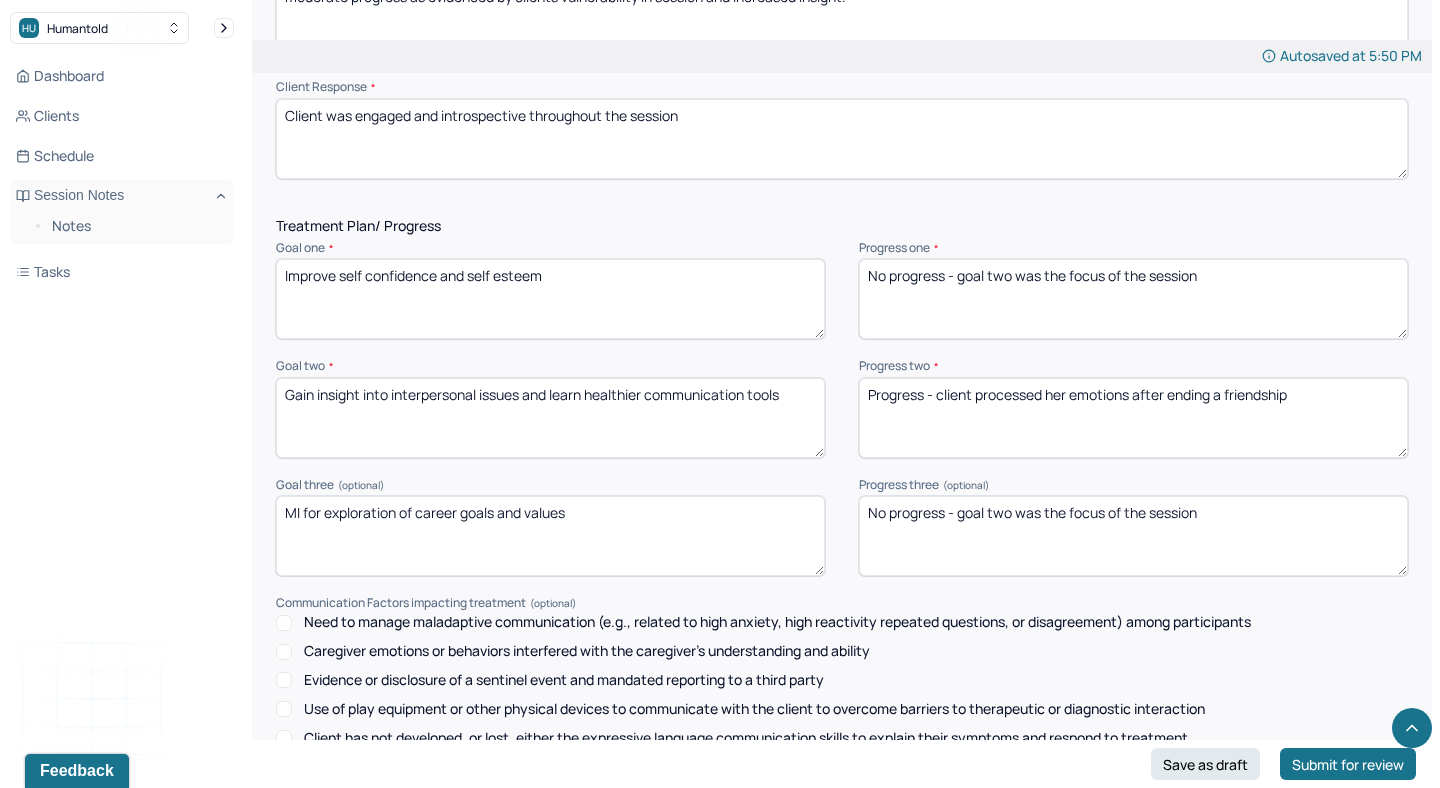 scroll, scrollTop: 2473, scrollLeft: 0, axis: vertical 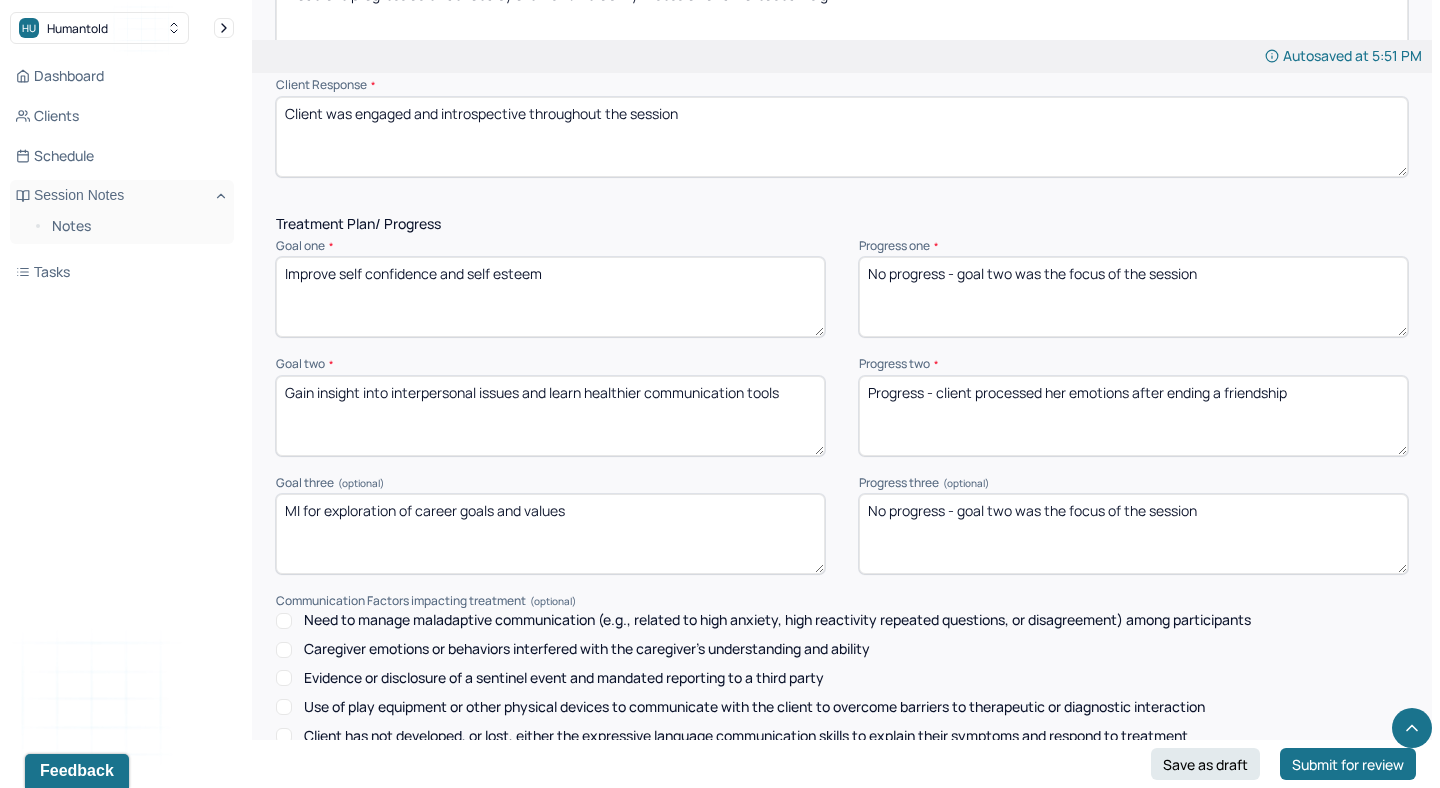 type on "Client was engaged and introspective throughout the session" 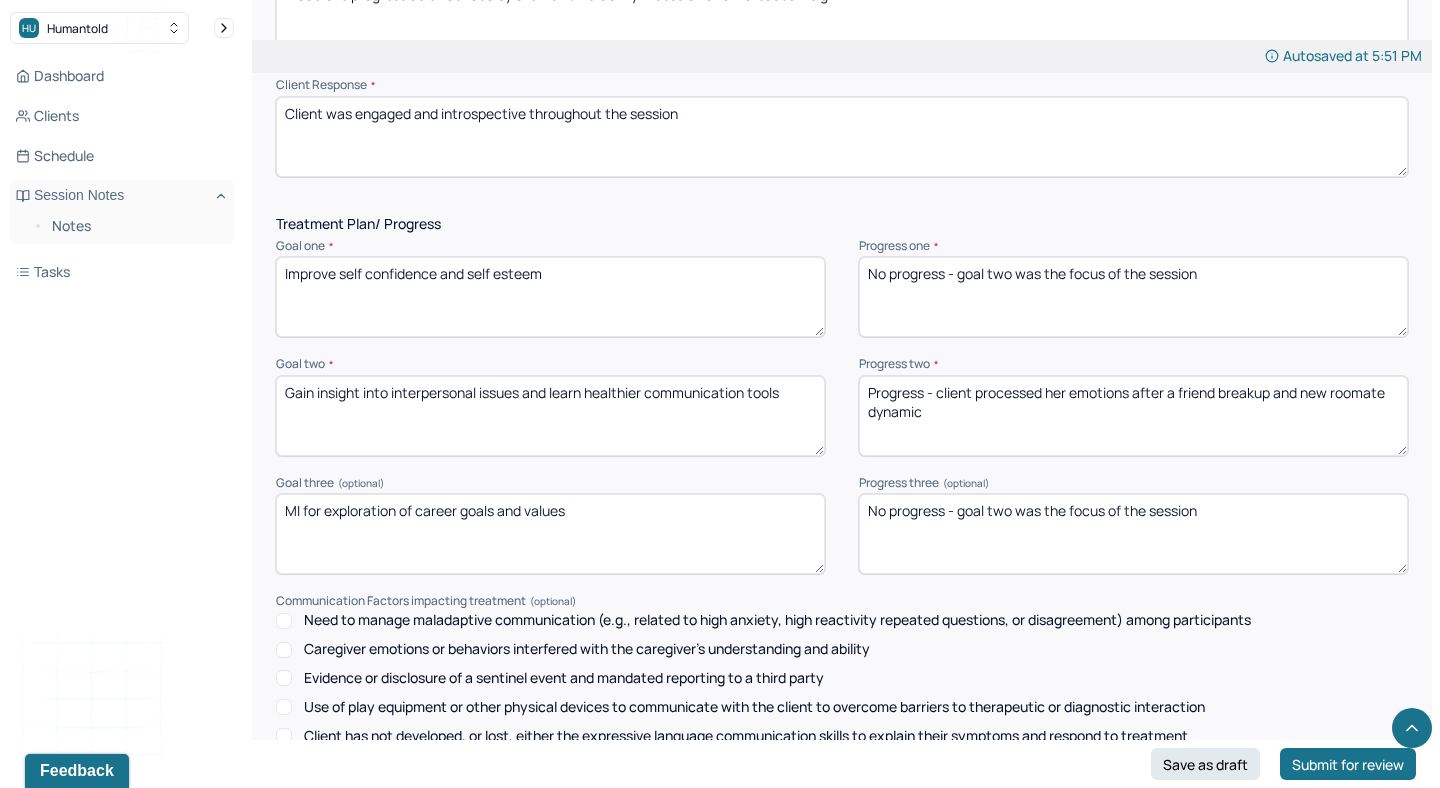 click on "Progress - client processed her emotions after a friend breakup and new roomate dynamic" at bounding box center (1133, 416) 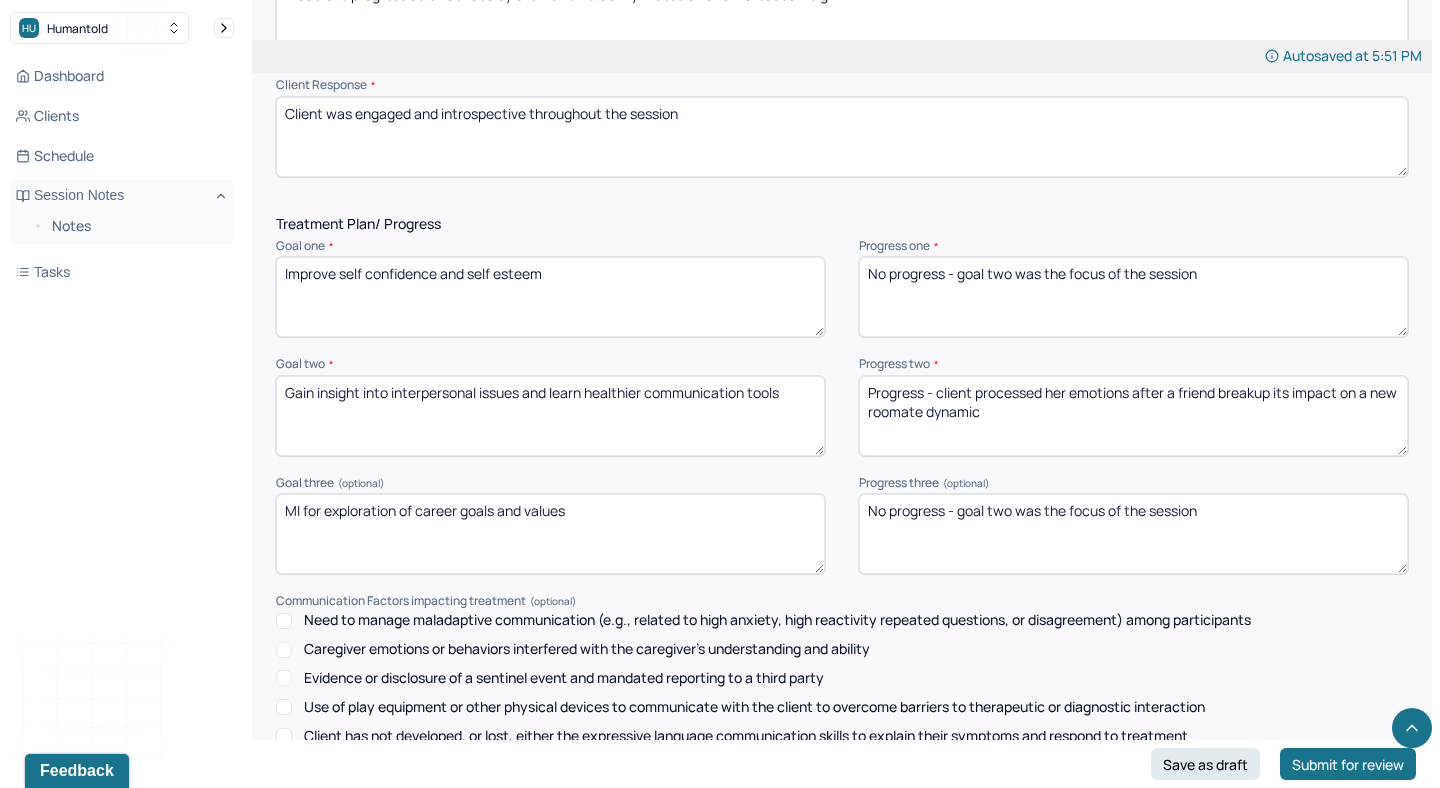 click on "Progress - client processed her emotions after a friend breakup its impact on a new roomate dynamic" at bounding box center (1133, 416) 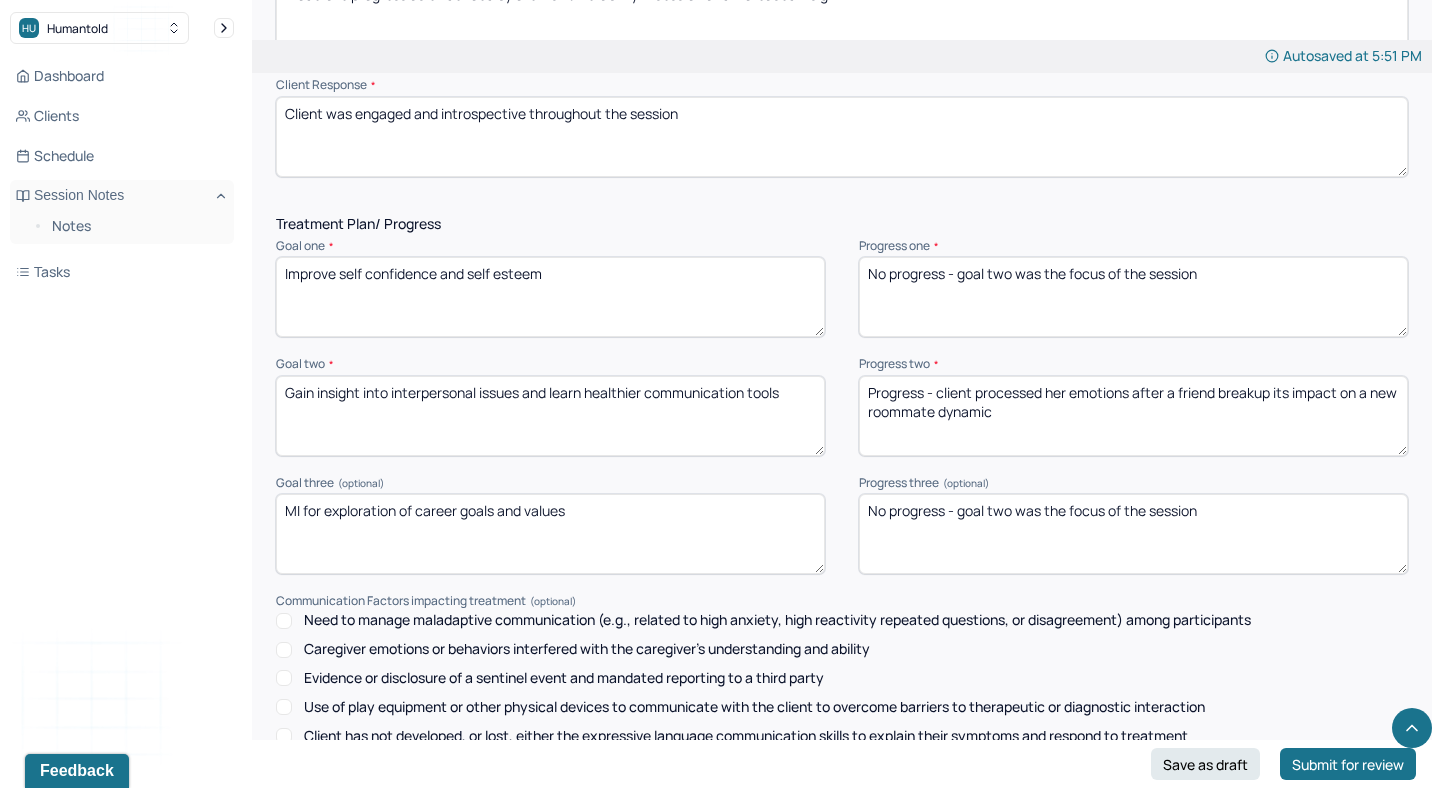 click on "Progress - client processed her emotions after a friend breakup its impact on a new roomate dynamic" at bounding box center (1133, 416) 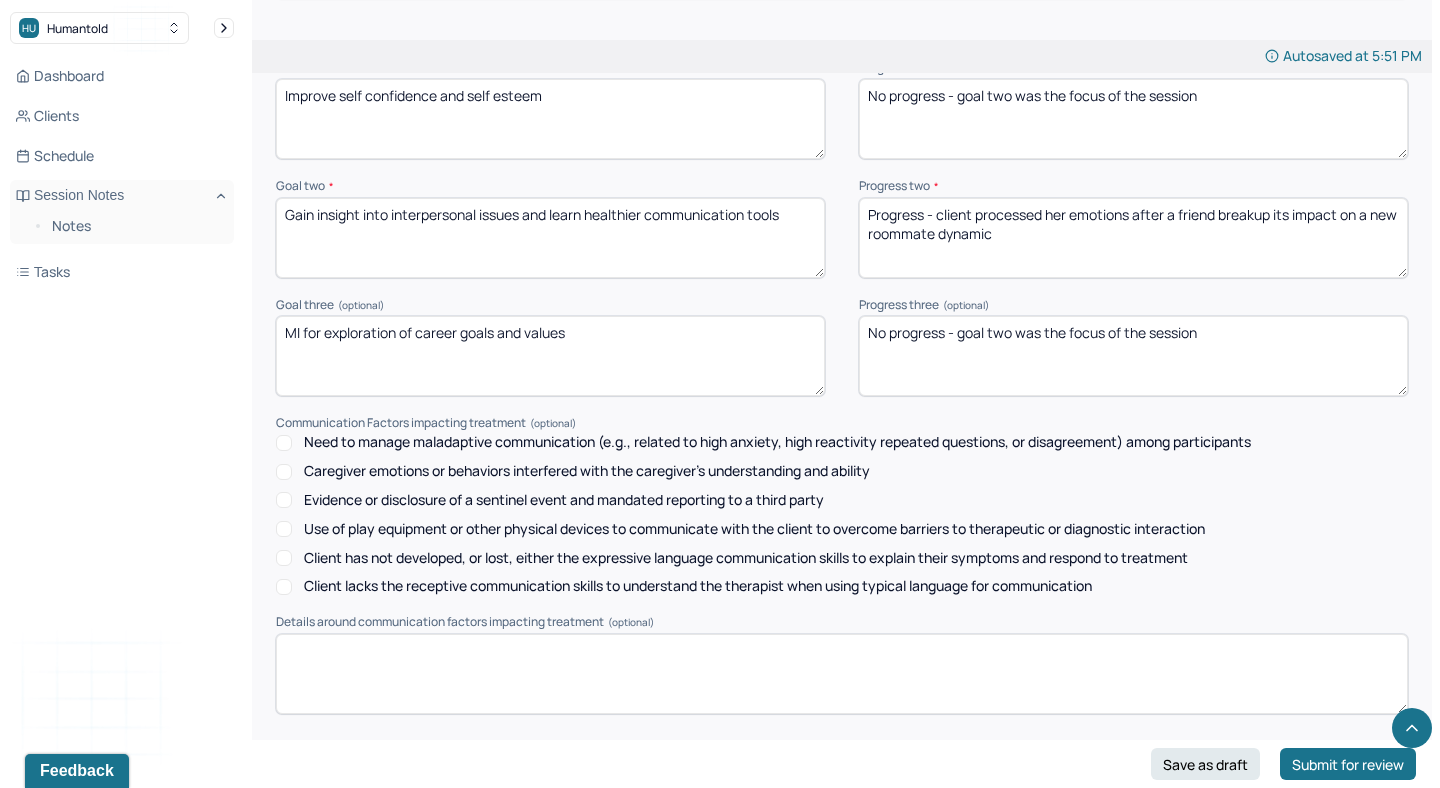 scroll, scrollTop: 2785, scrollLeft: 0, axis: vertical 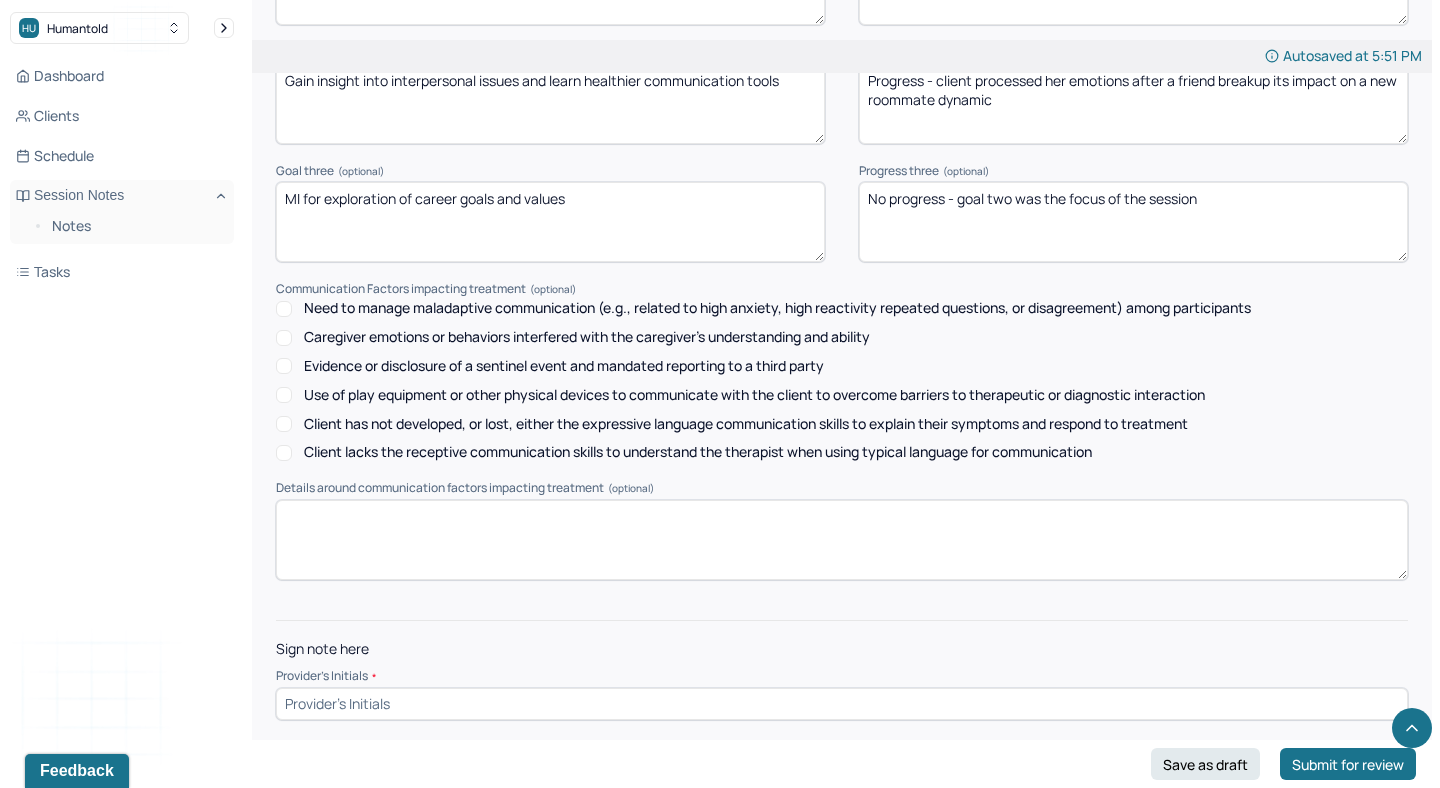 type on "Progress - client processed her emotions after a friend breakup its impact on a new roommate dynamic" 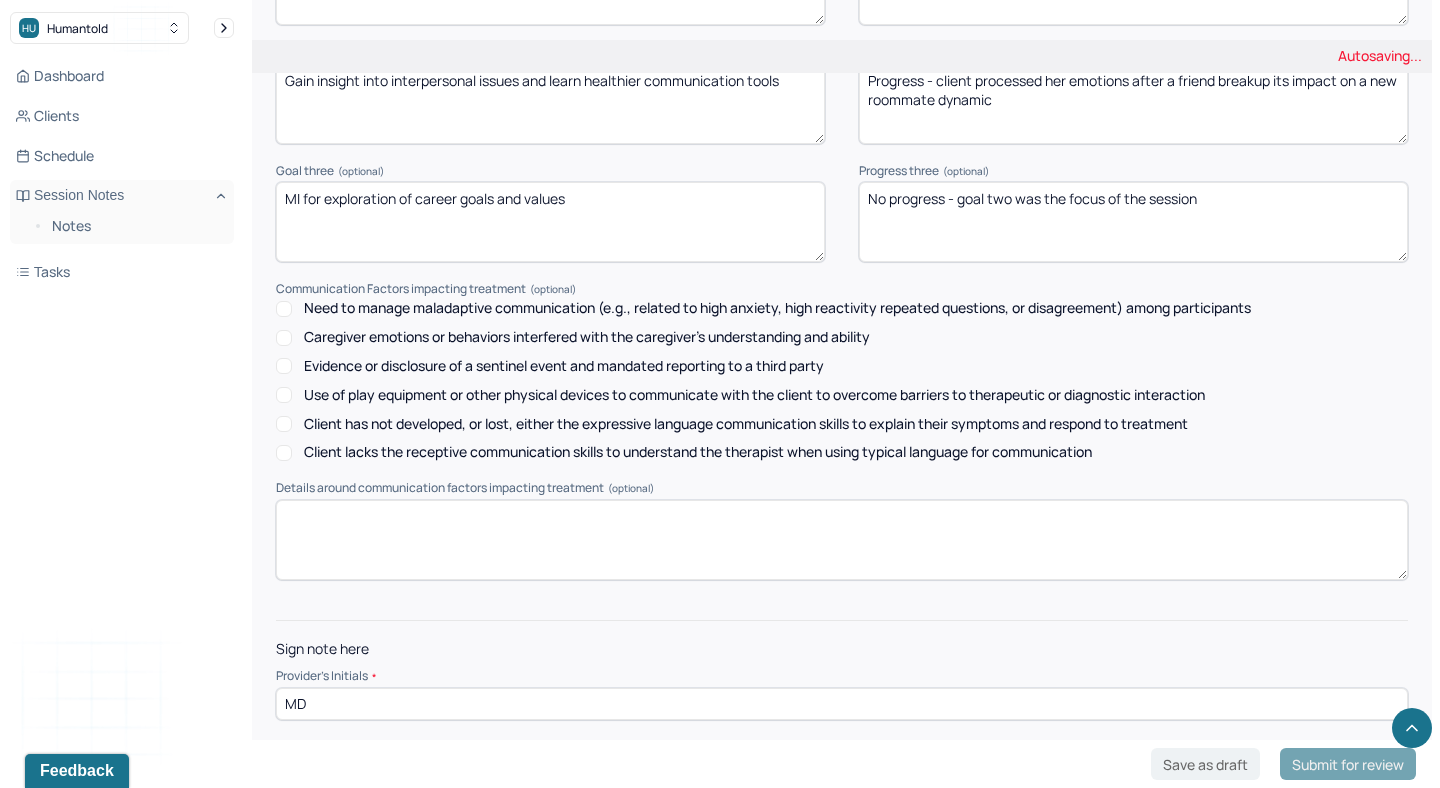 type on "MD" 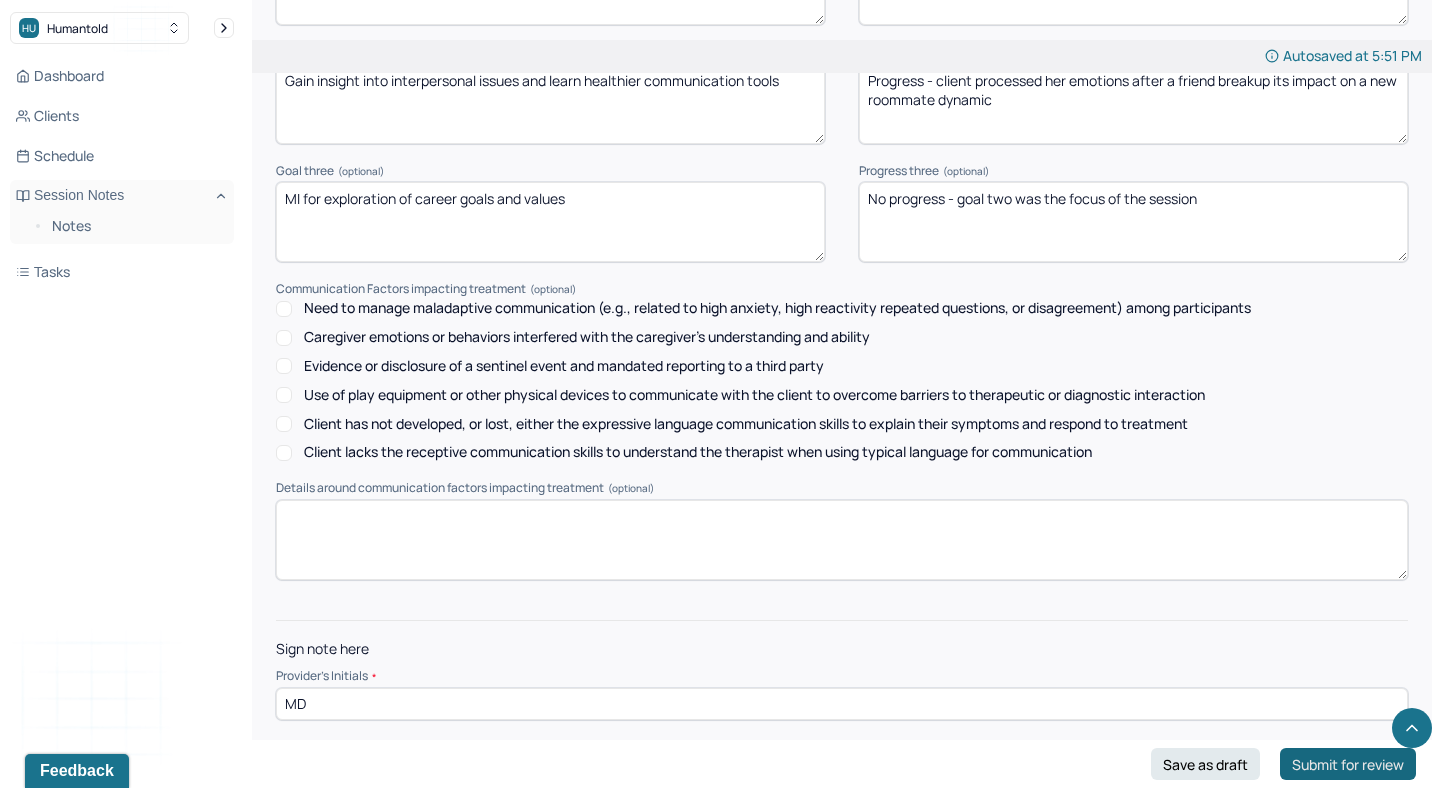 click on "Submit for review" at bounding box center [1348, 764] 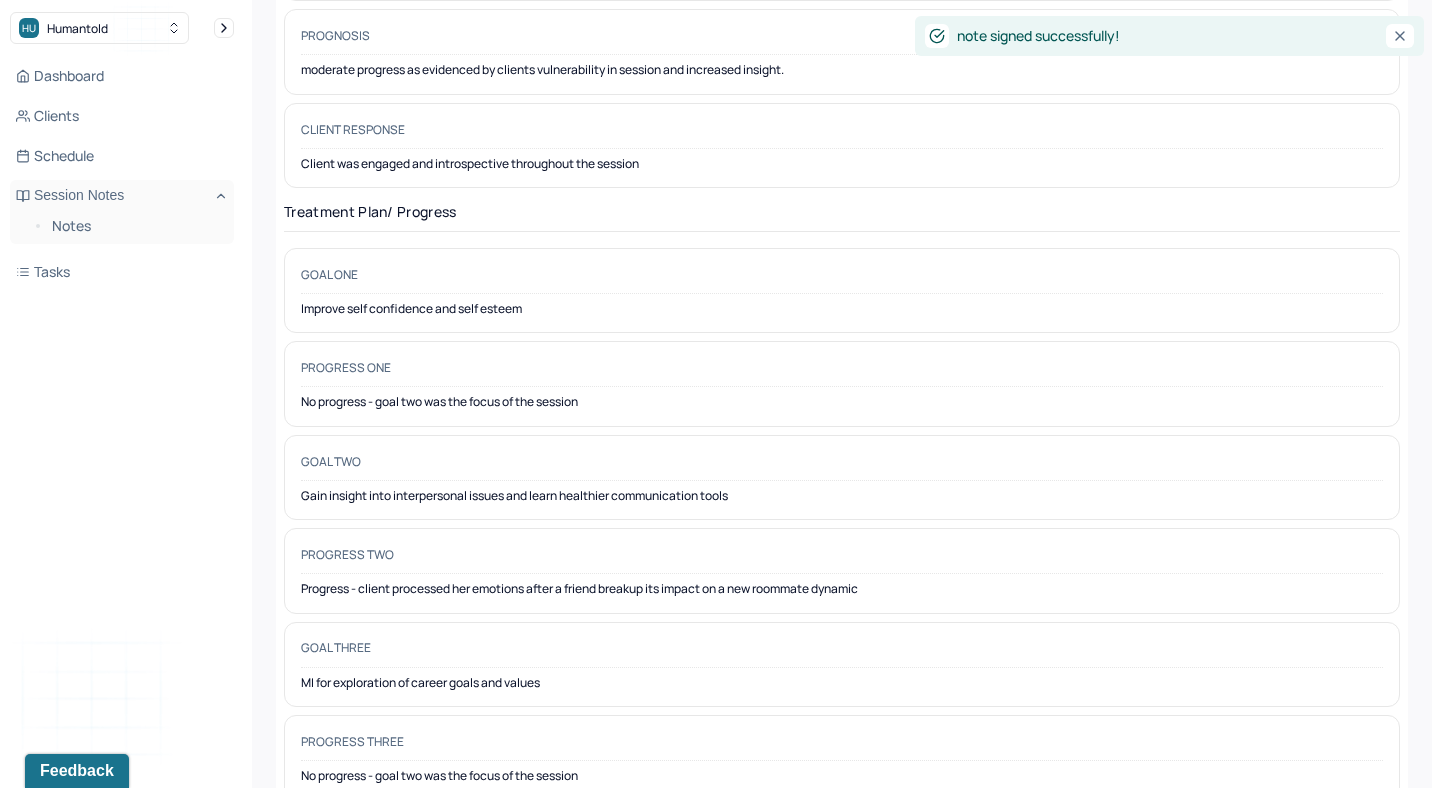 scroll, scrollTop: 0, scrollLeft: 0, axis: both 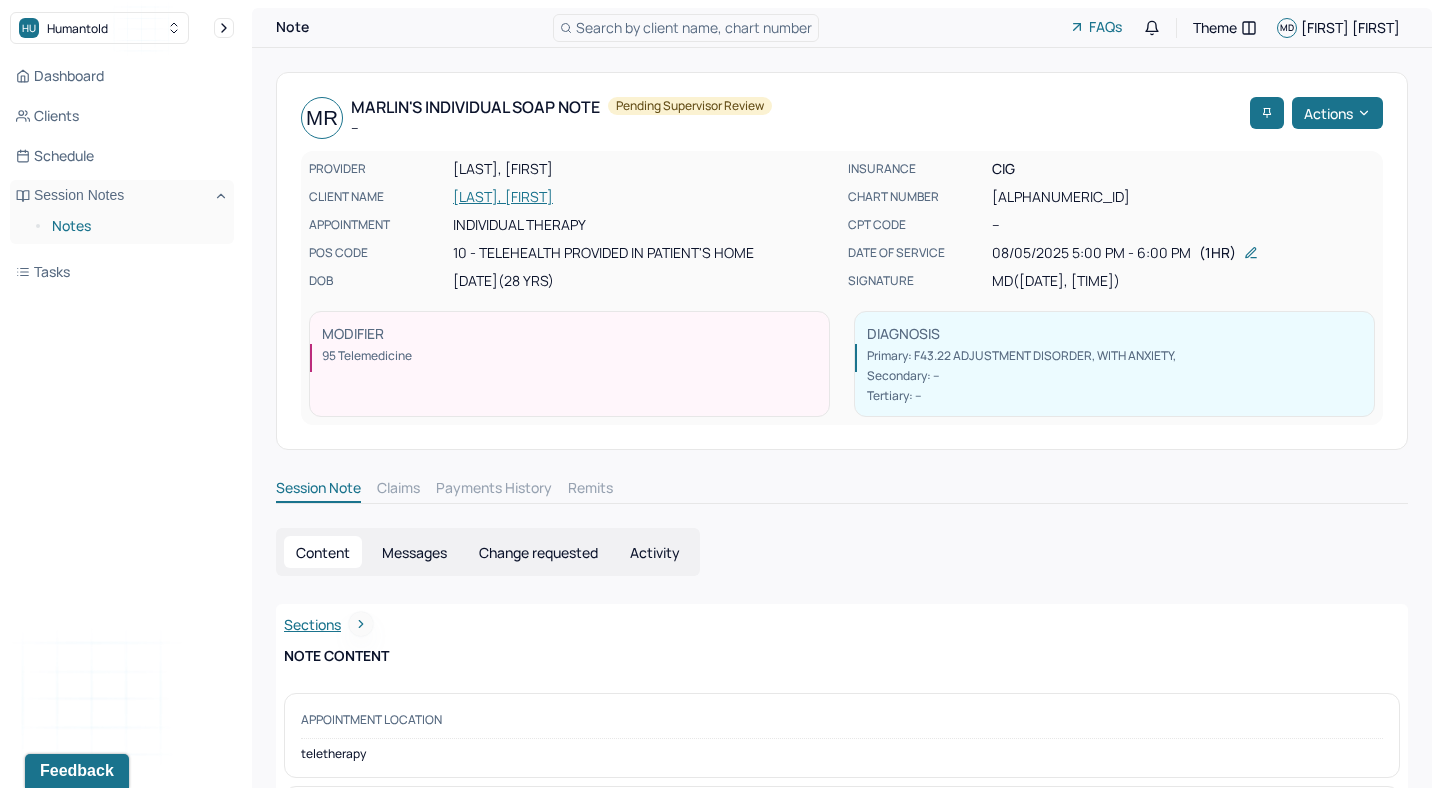 click on "Notes" at bounding box center [135, 226] 